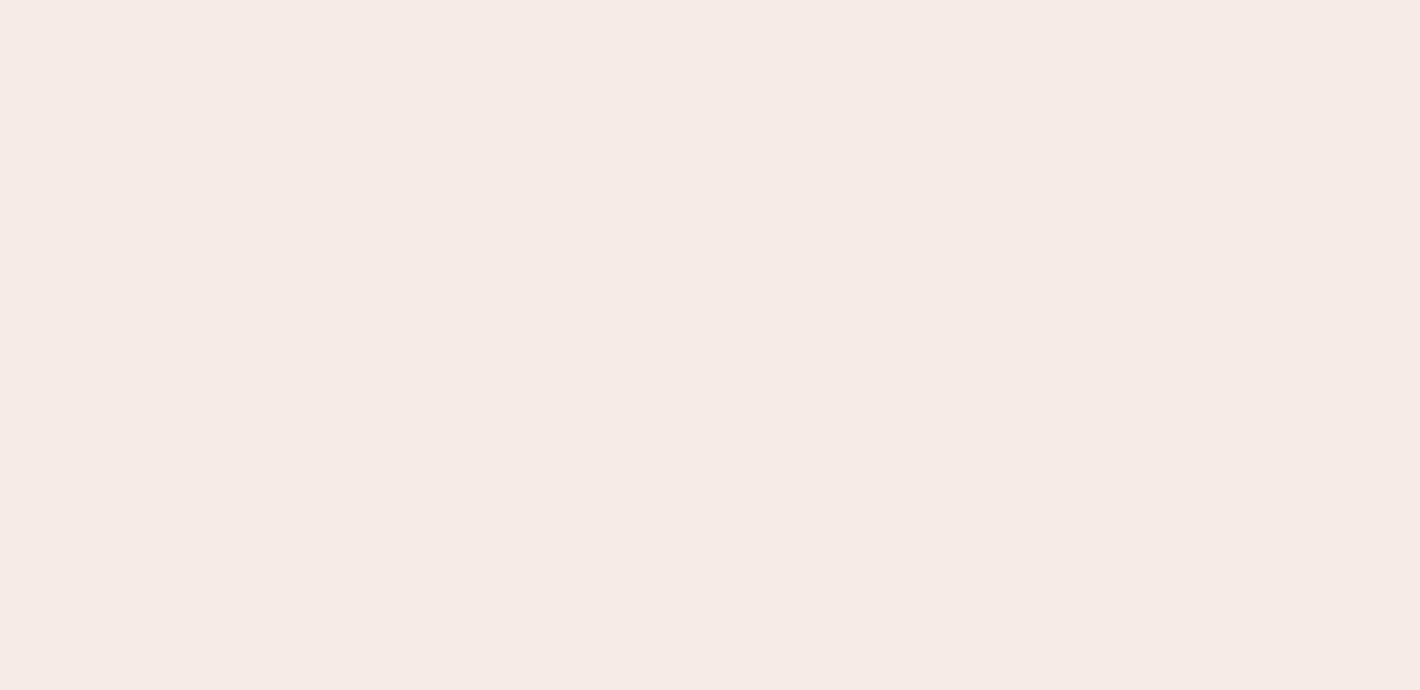 scroll, scrollTop: 0, scrollLeft: 0, axis: both 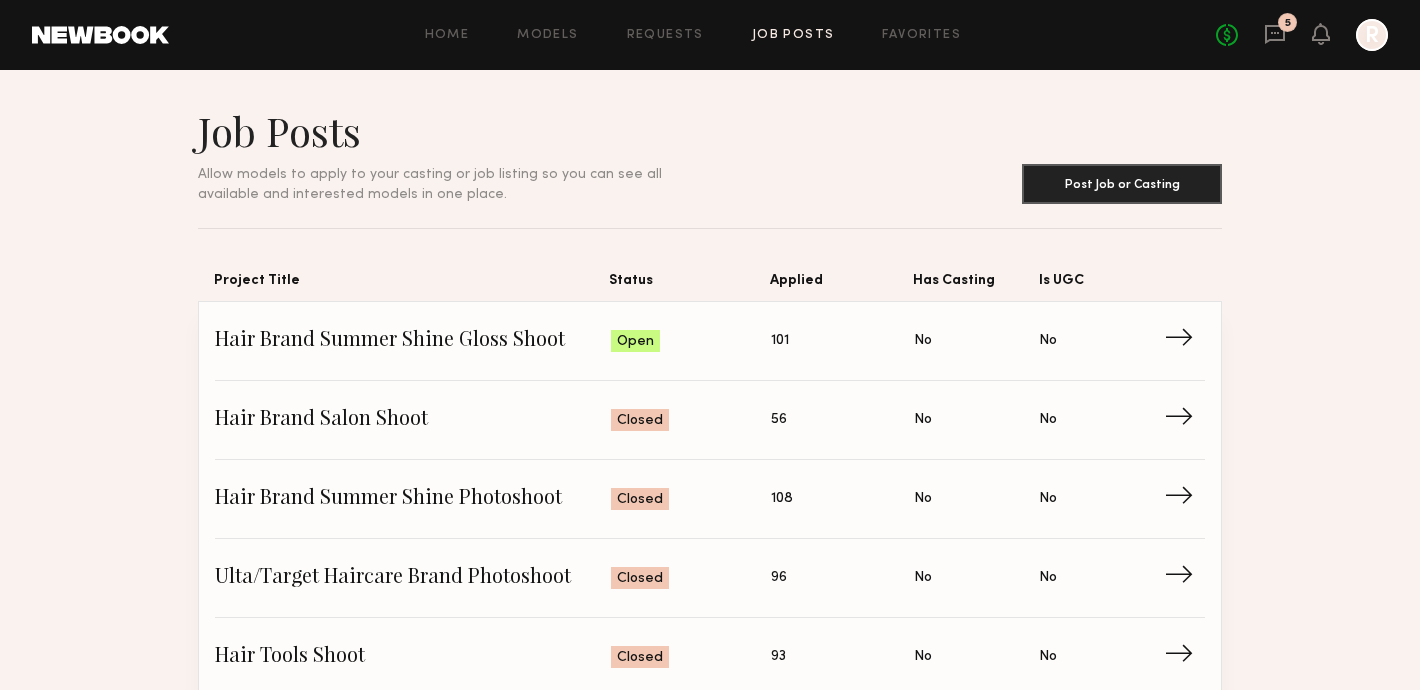 click on "No fees up to $5,000 5 R" 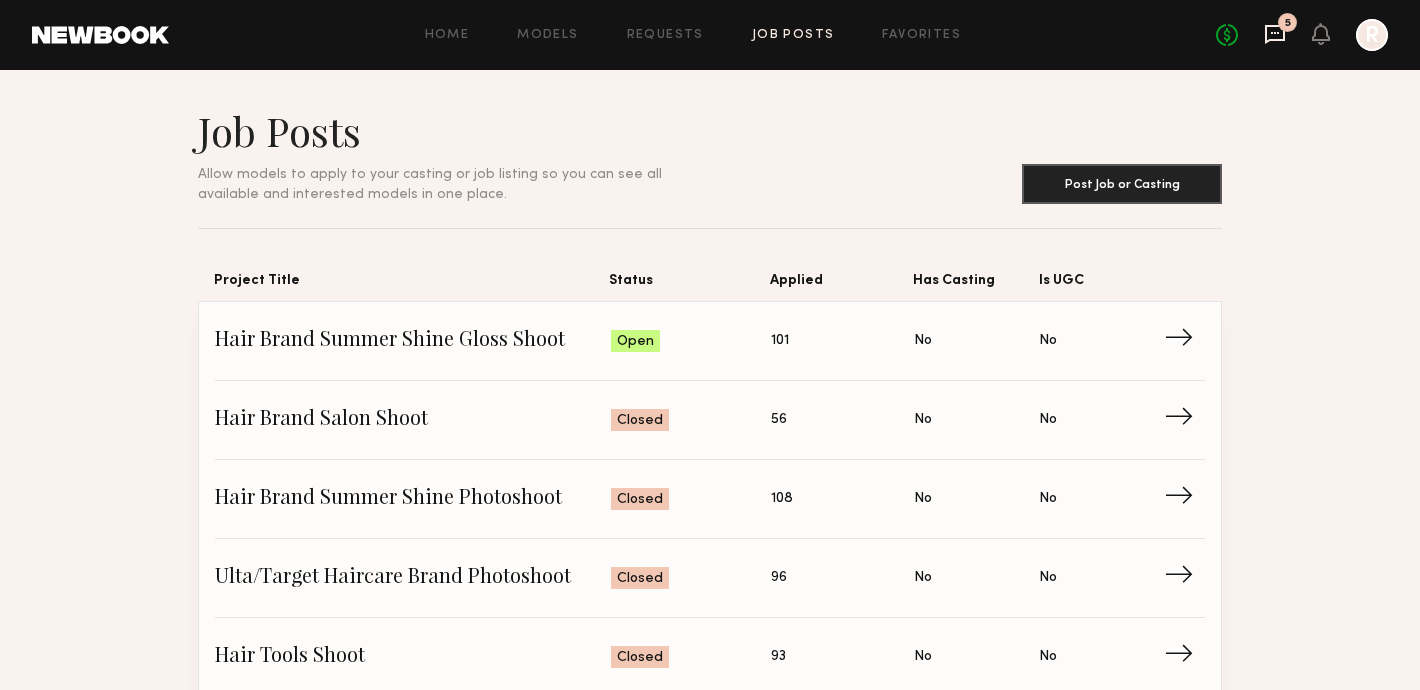click 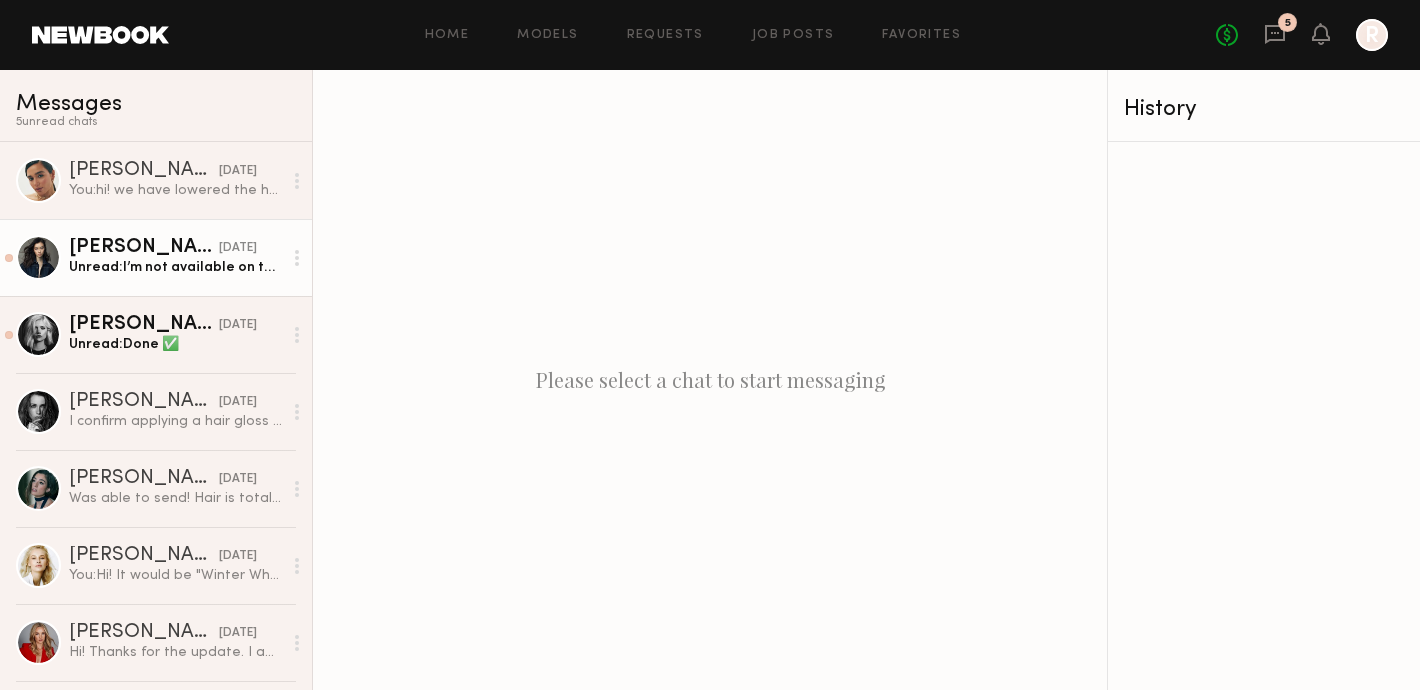 click on "Unread:  I’m not available on the 31st anymore sadly :(" 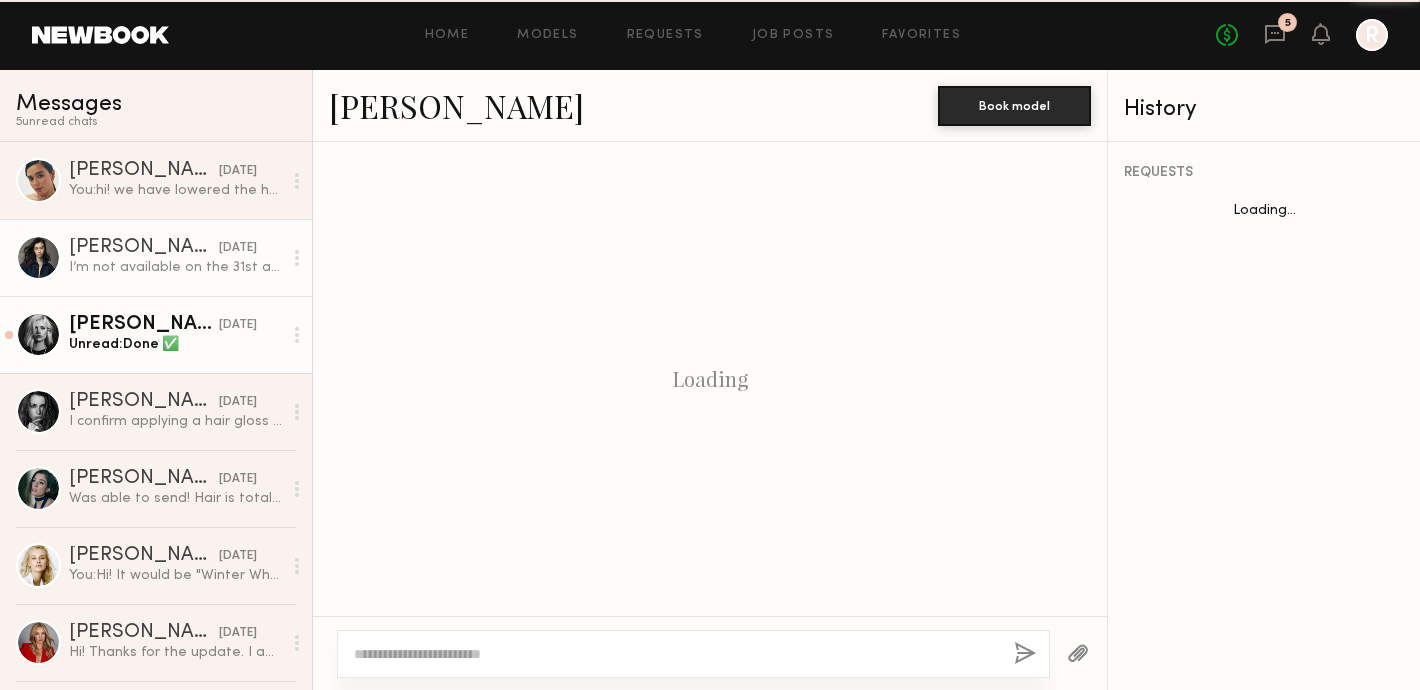 scroll, scrollTop: 1045, scrollLeft: 0, axis: vertical 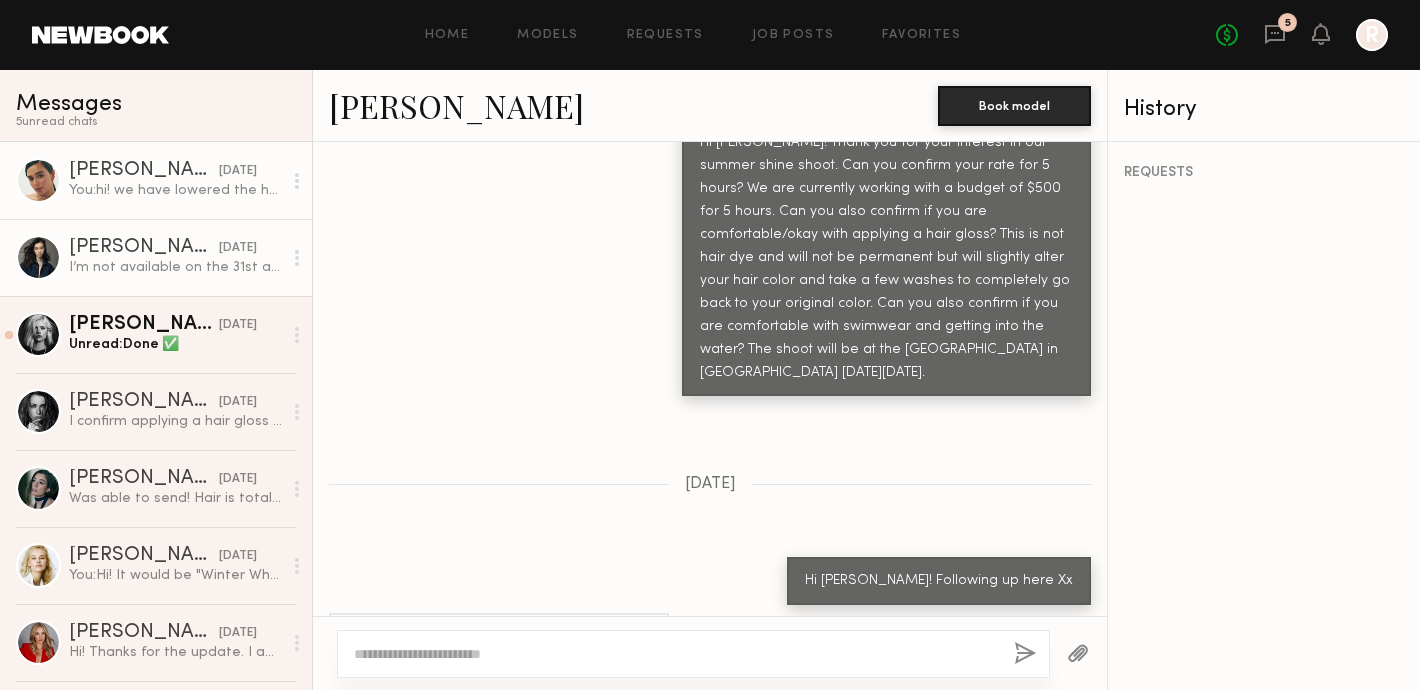 click on "You:  hi! we have lowered the hours as we don't anticipate it will take 5 hours and you will most like wrap in 3 and a half!" 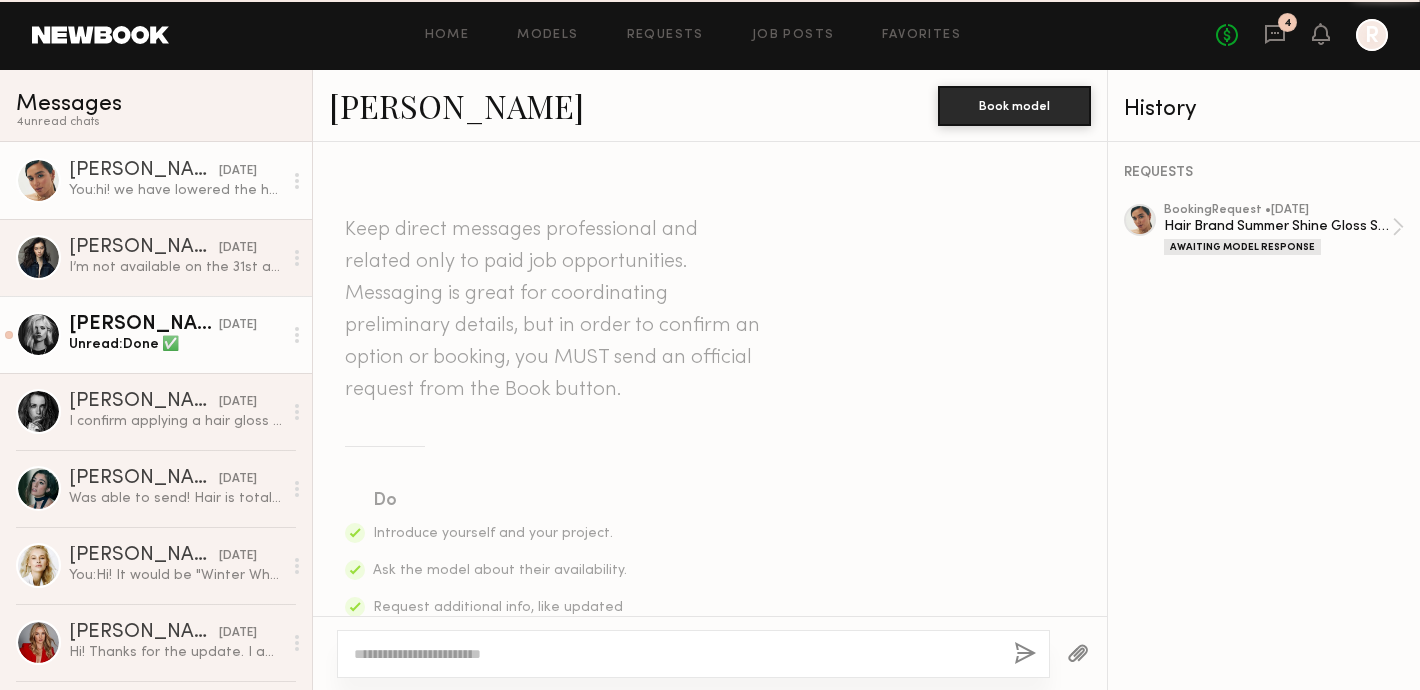scroll, scrollTop: 1585, scrollLeft: 0, axis: vertical 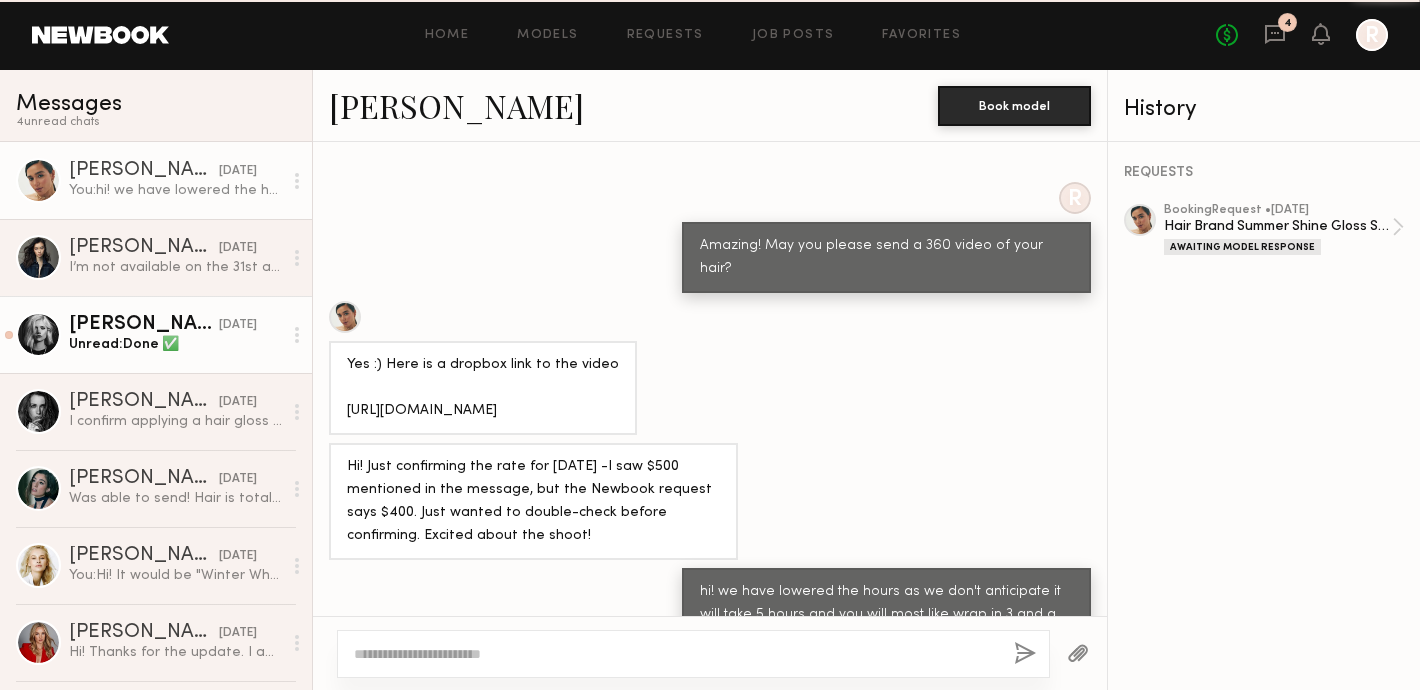 click on "[PERSON_NAME] [DATE] Unread:  Done ✅" 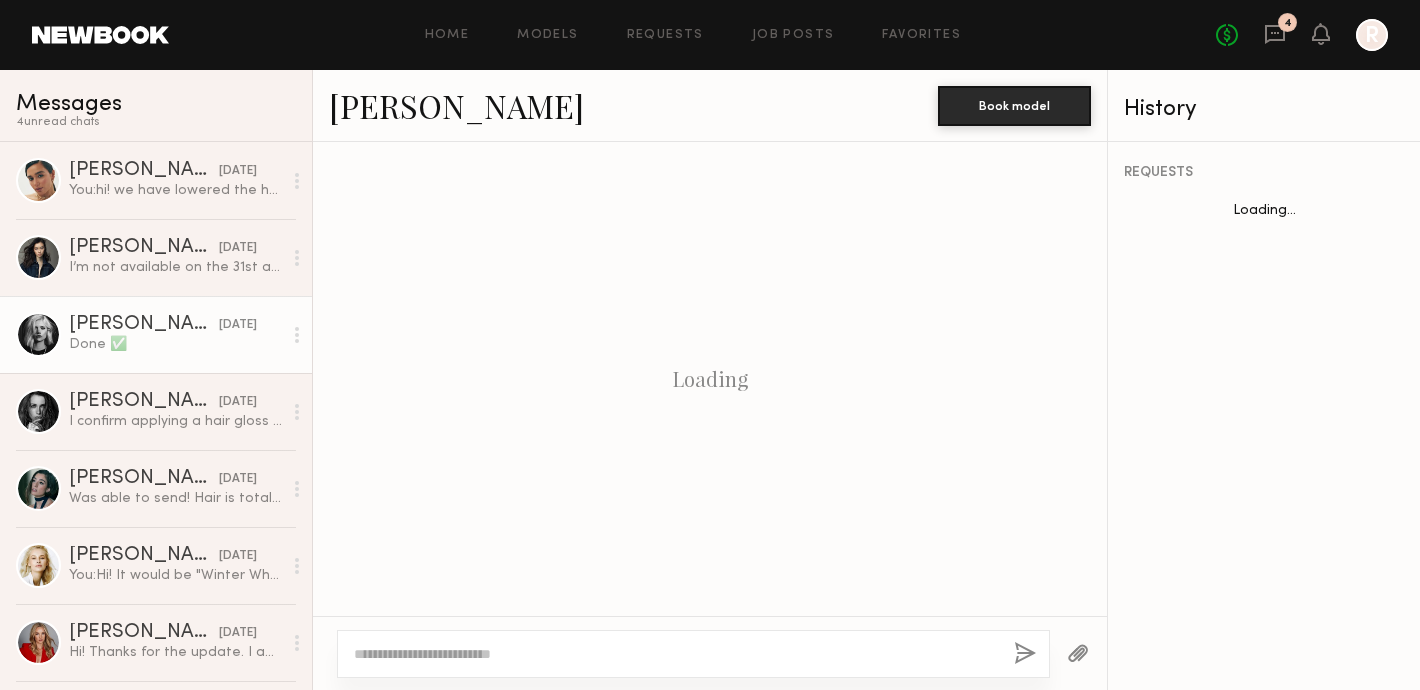 scroll, scrollTop: 2212, scrollLeft: 0, axis: vertical 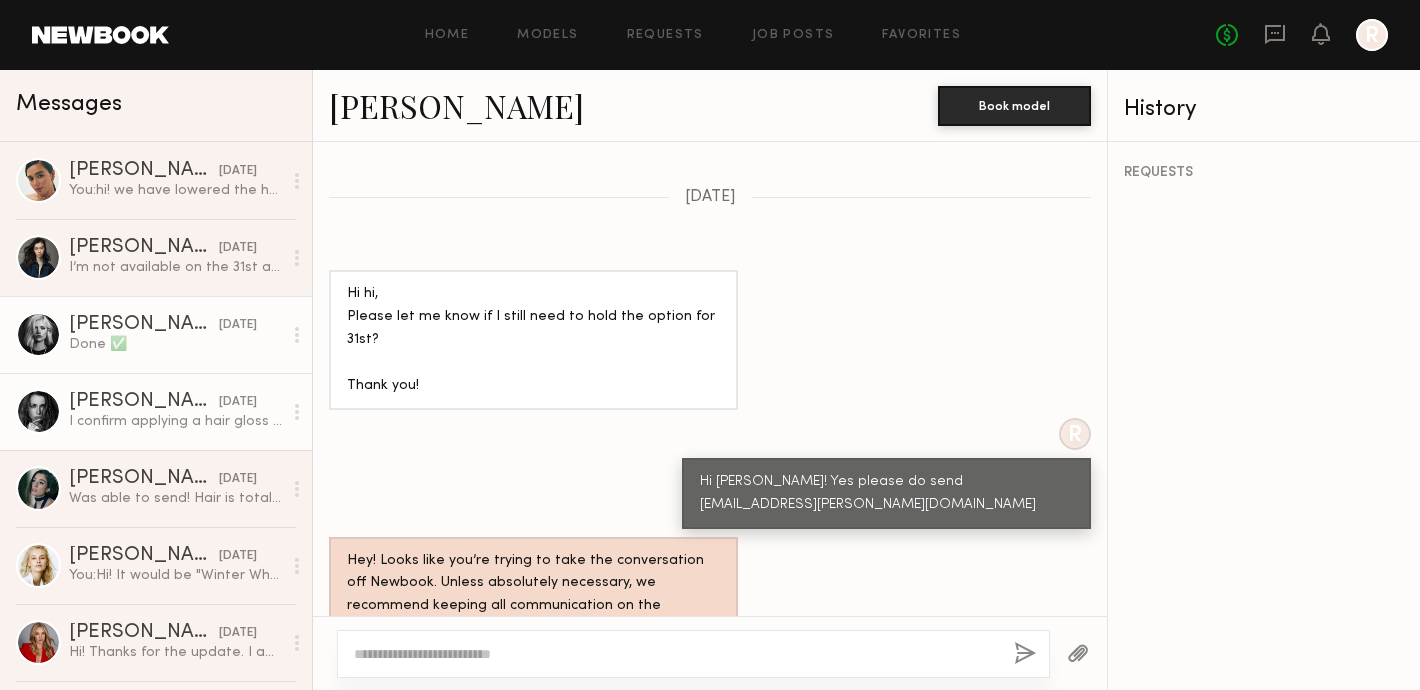 click on "I confirm applying a hair gloss and wearing a swimwear" 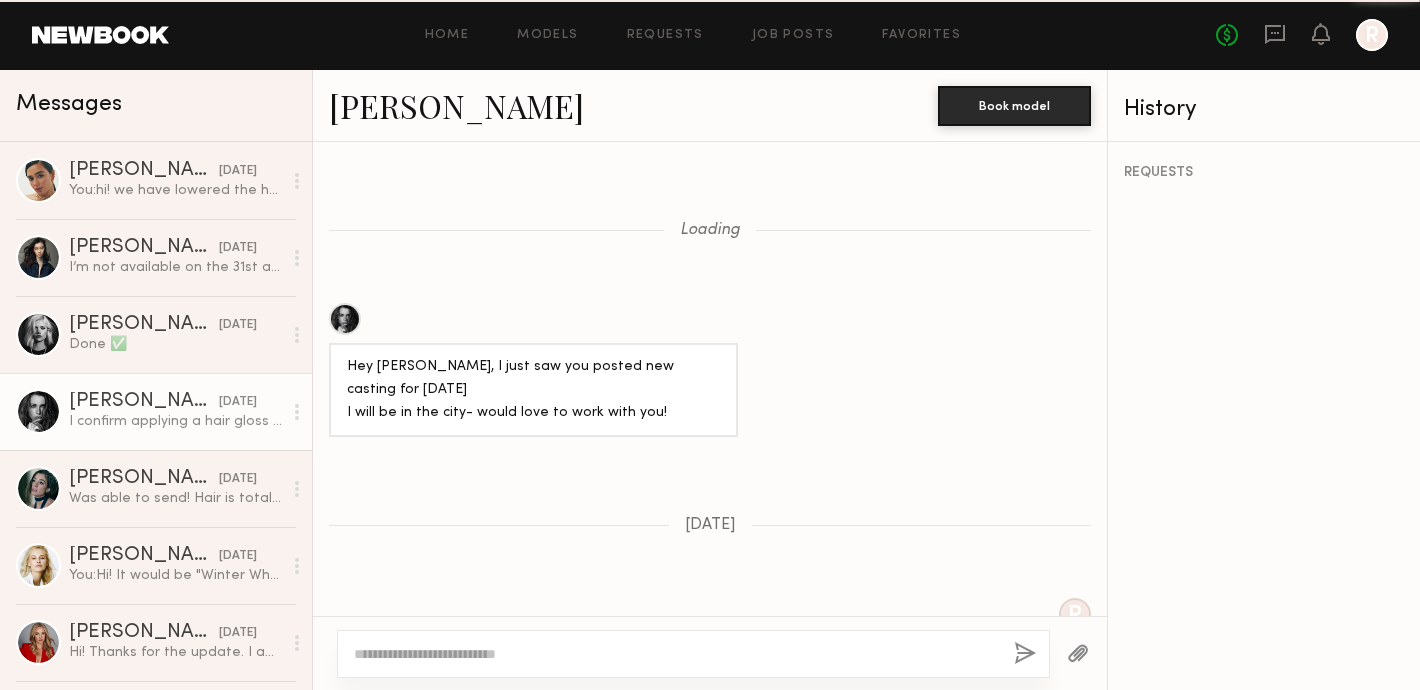 scroll, scrollTop: 1931, scrollLeft: 0, axis: vertical 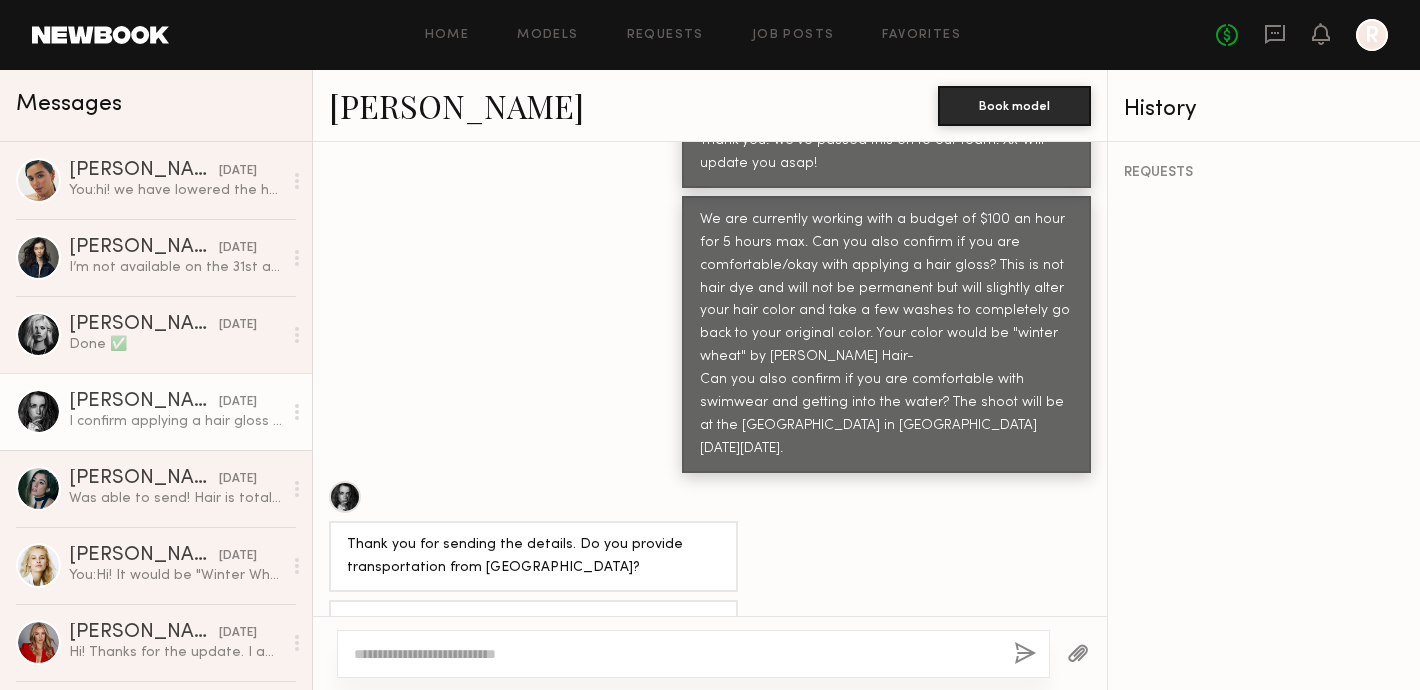 click 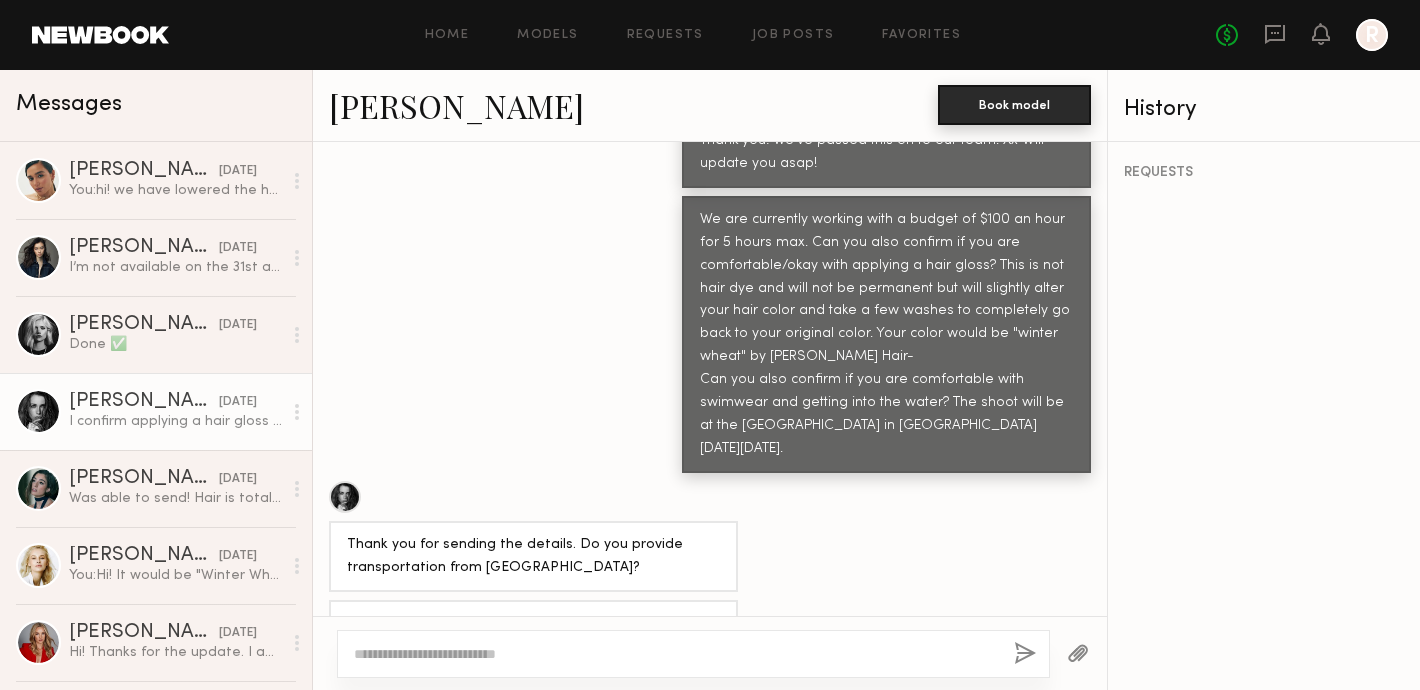 click on "Book model" 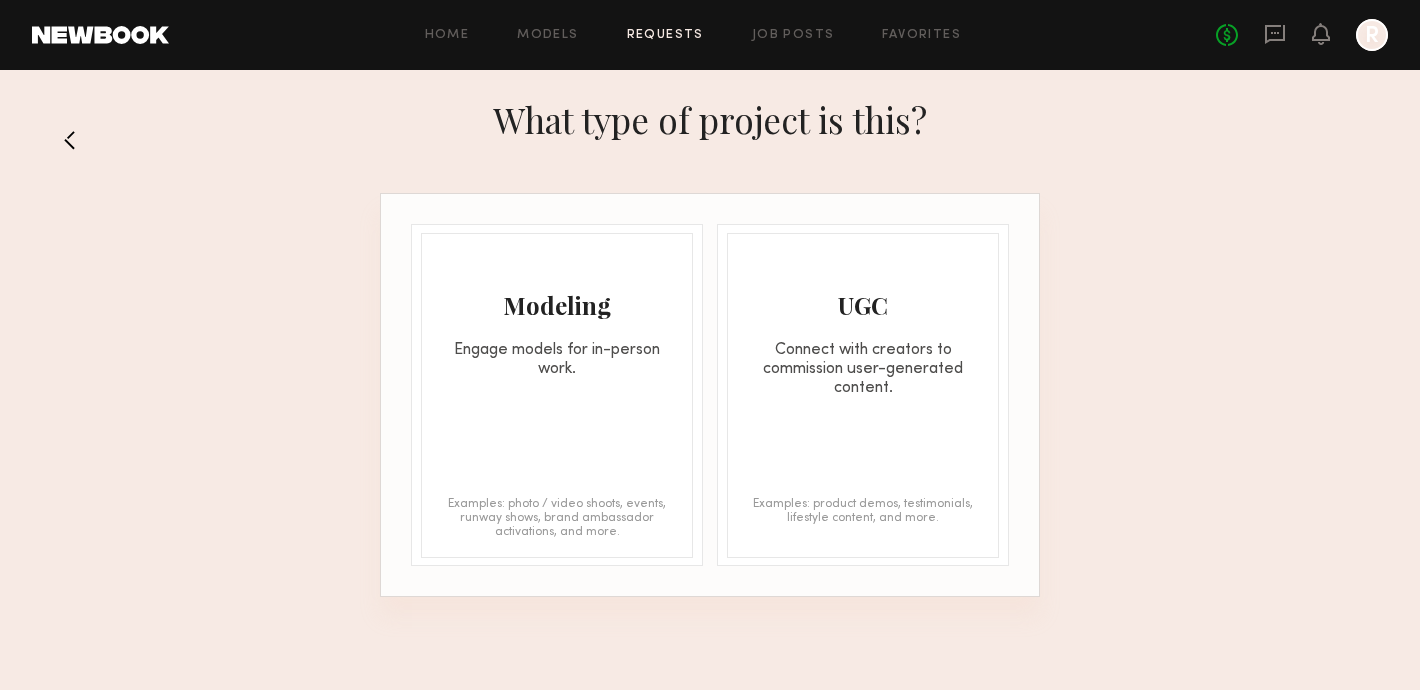 click on "Engage models for in-person work." 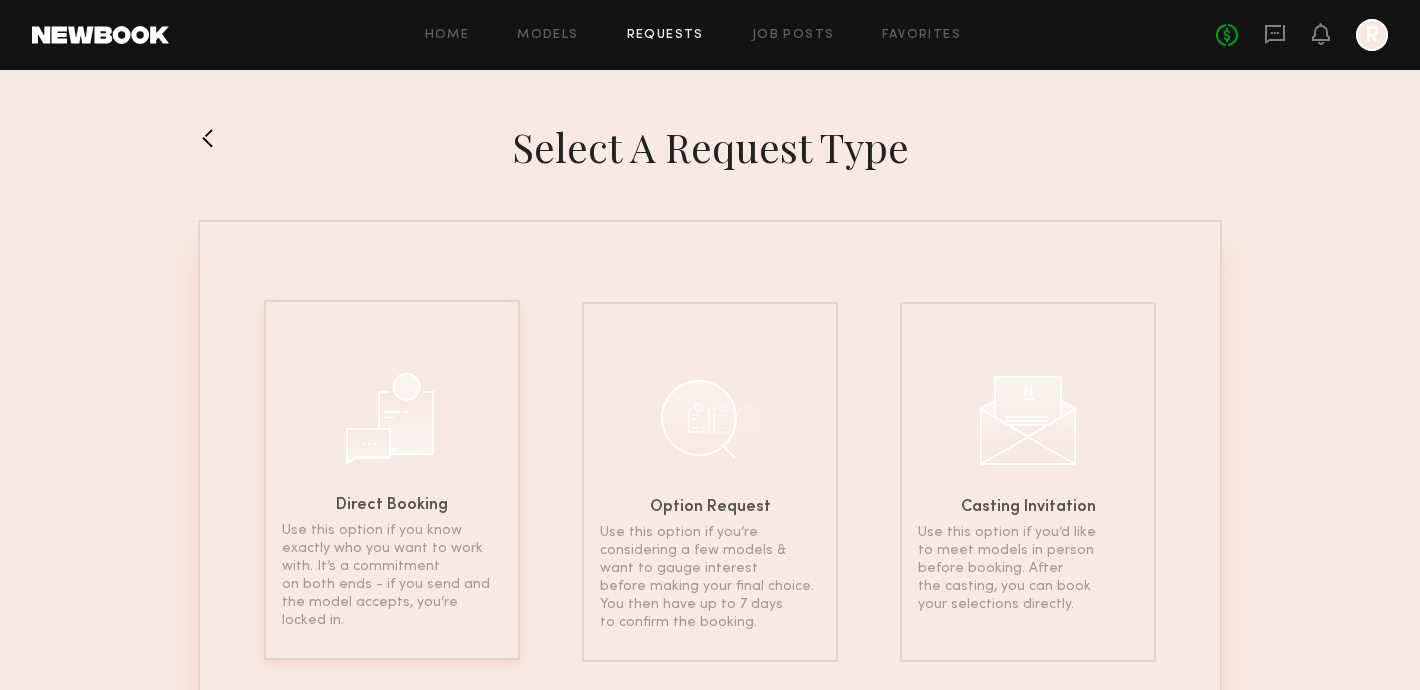 click 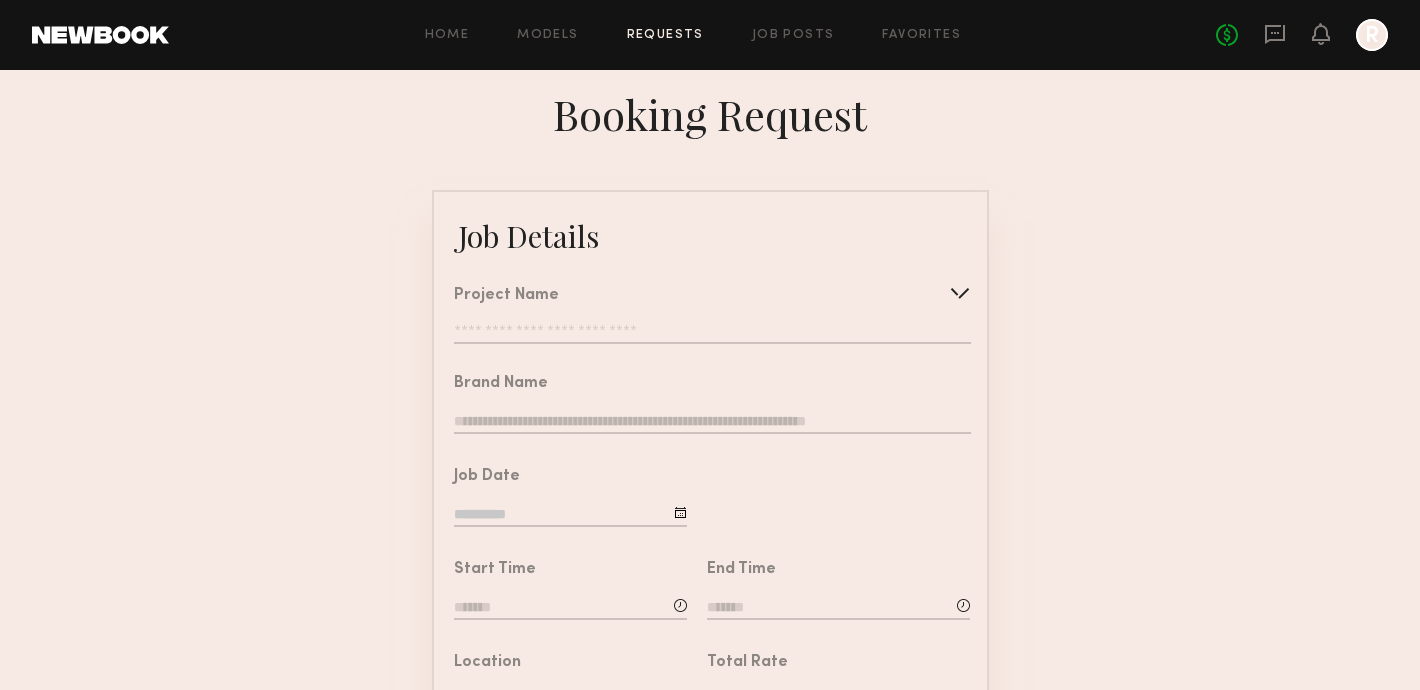 click on "Project Name   Create   Use recent modeling project  Hair Brand Summer Shine Gloss Shoot  Hair Brand Salon Shoot  Hair Brand Summer Shine Photoshoot  Ulta/Target Haircare Brand Photoshoot  Hair Tools Shoot" 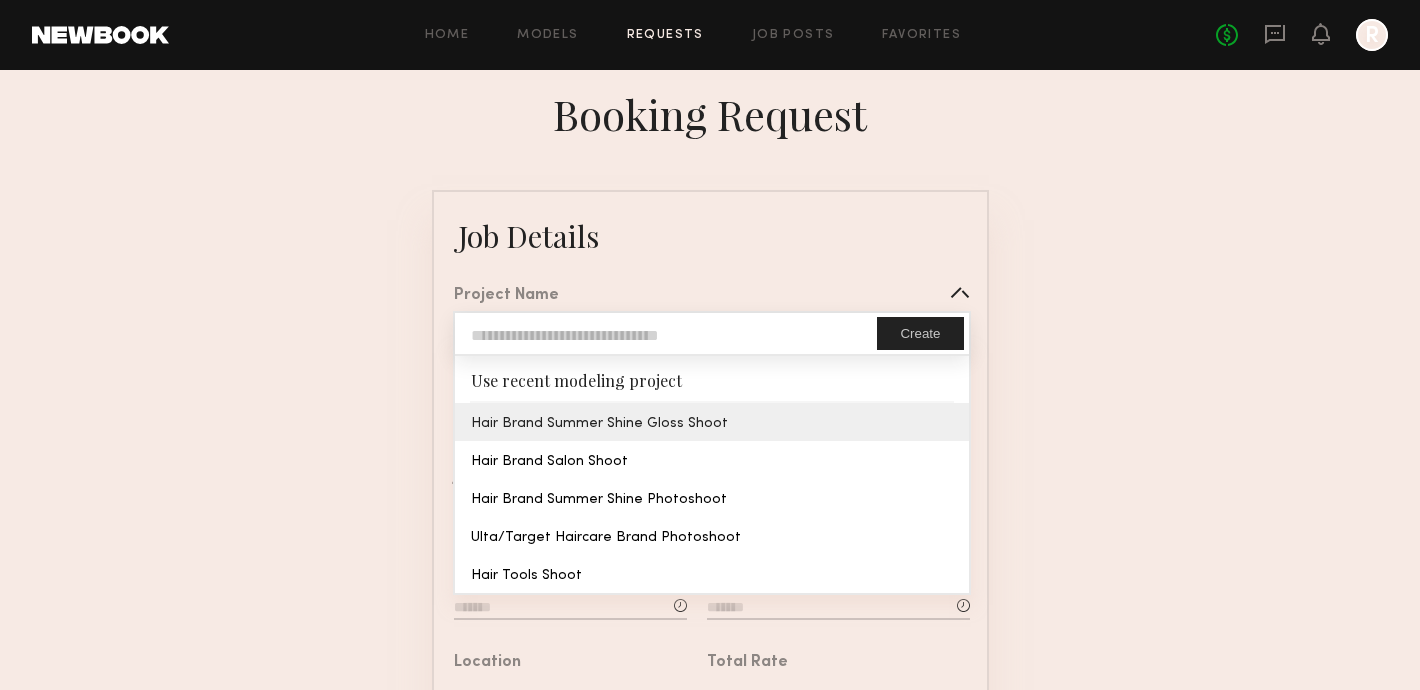 type on "**********" 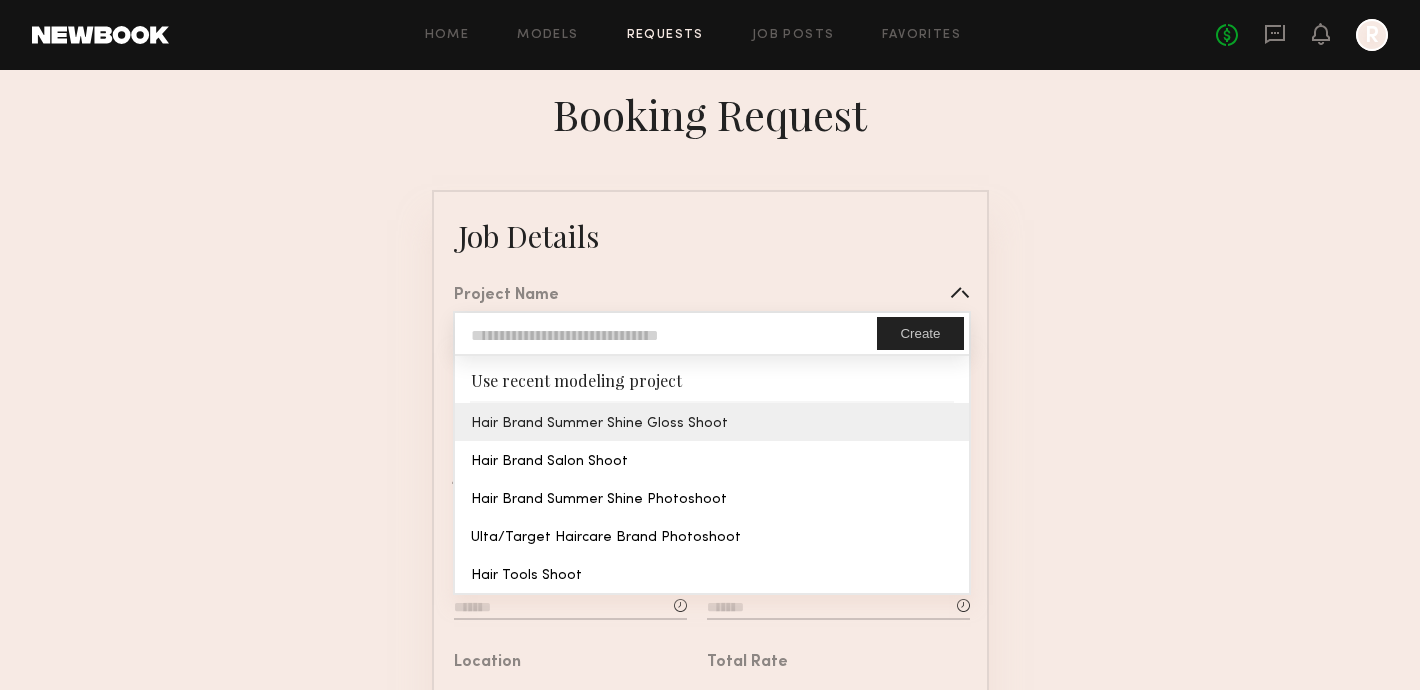 type on "**********" 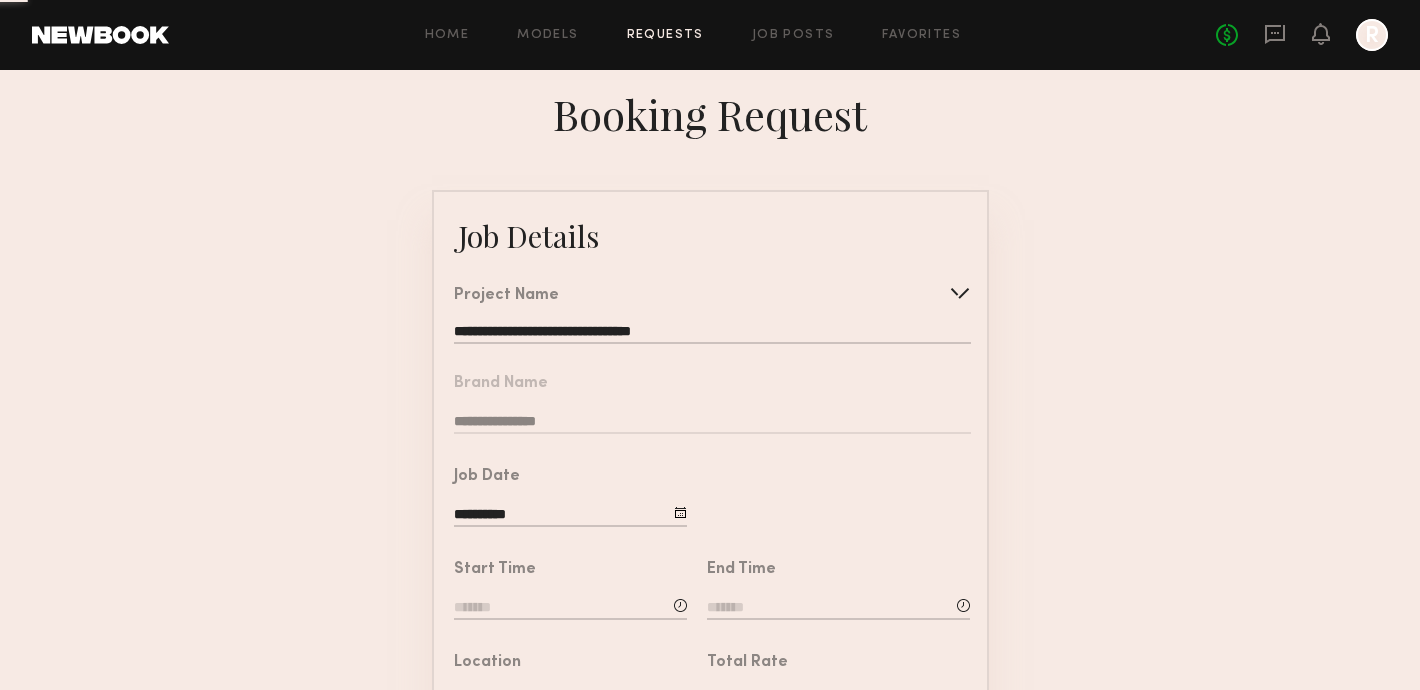 click on "**********" 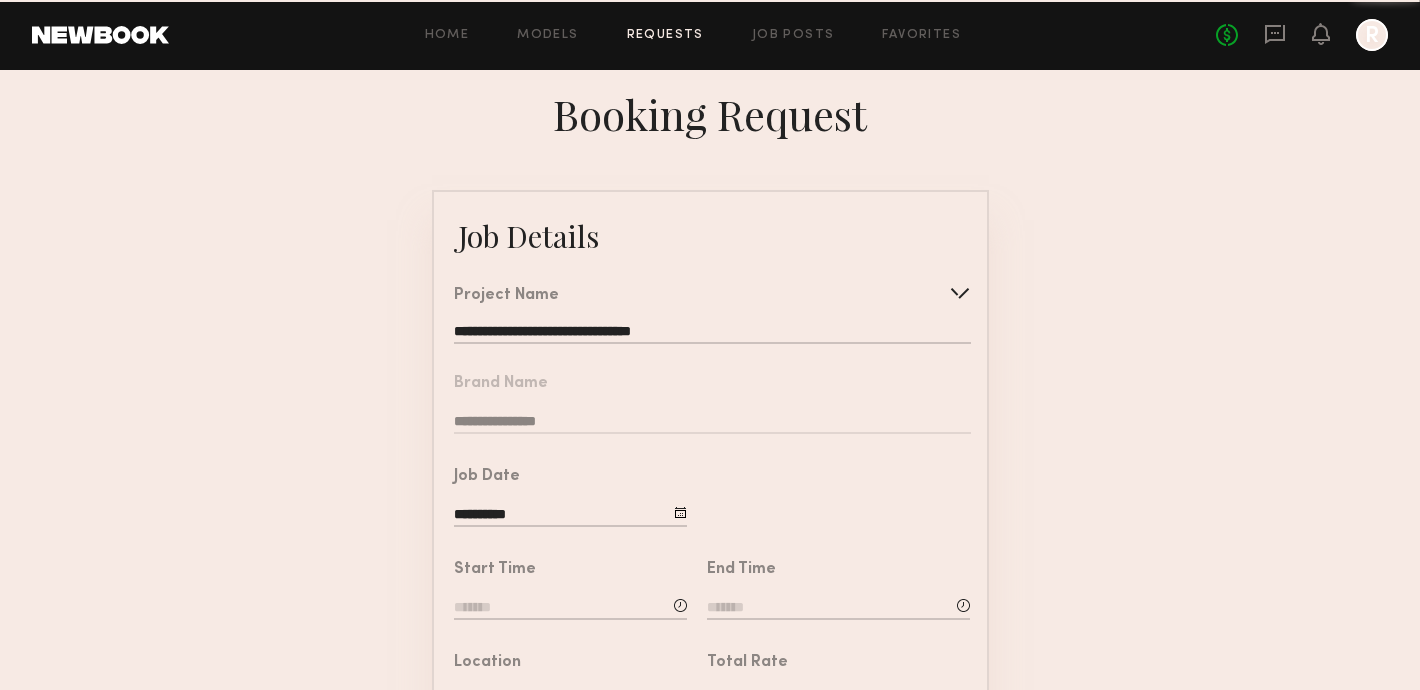 click on "**********" 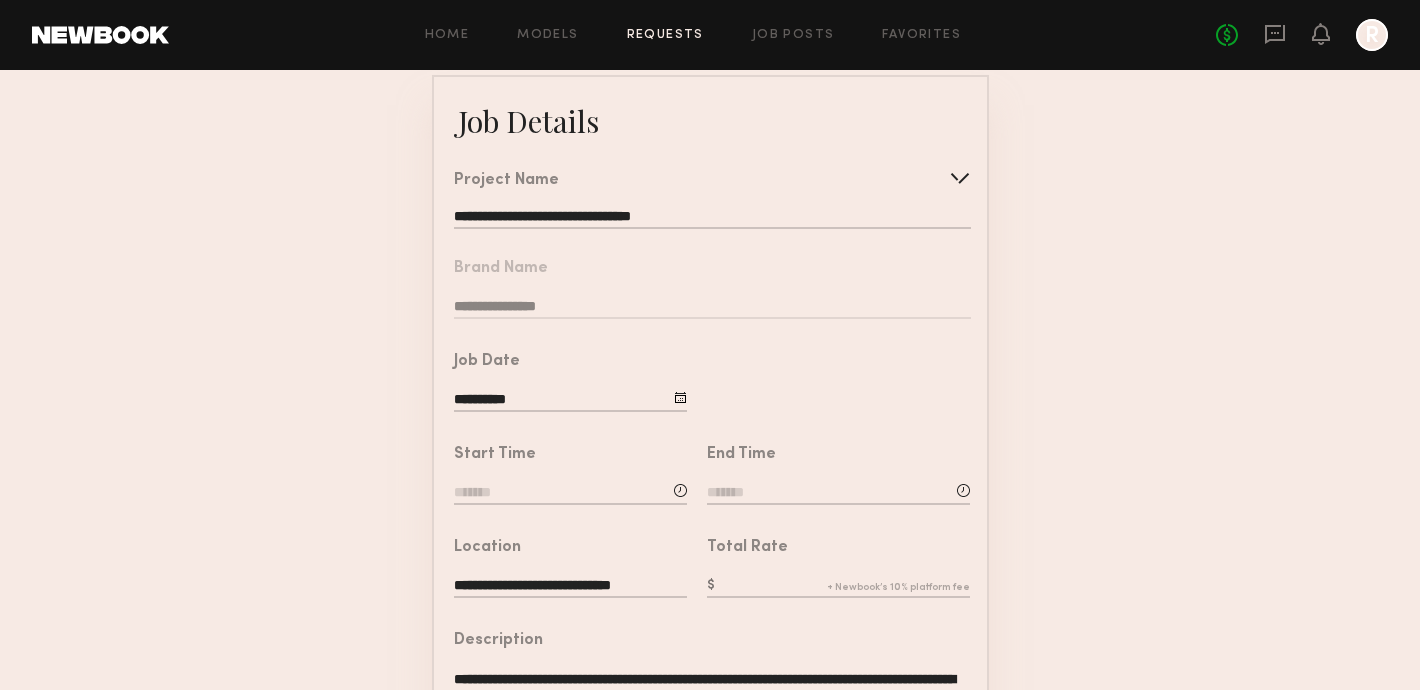 scroll, scrollTop: 136, scrollLeft: 0, axis: vertical 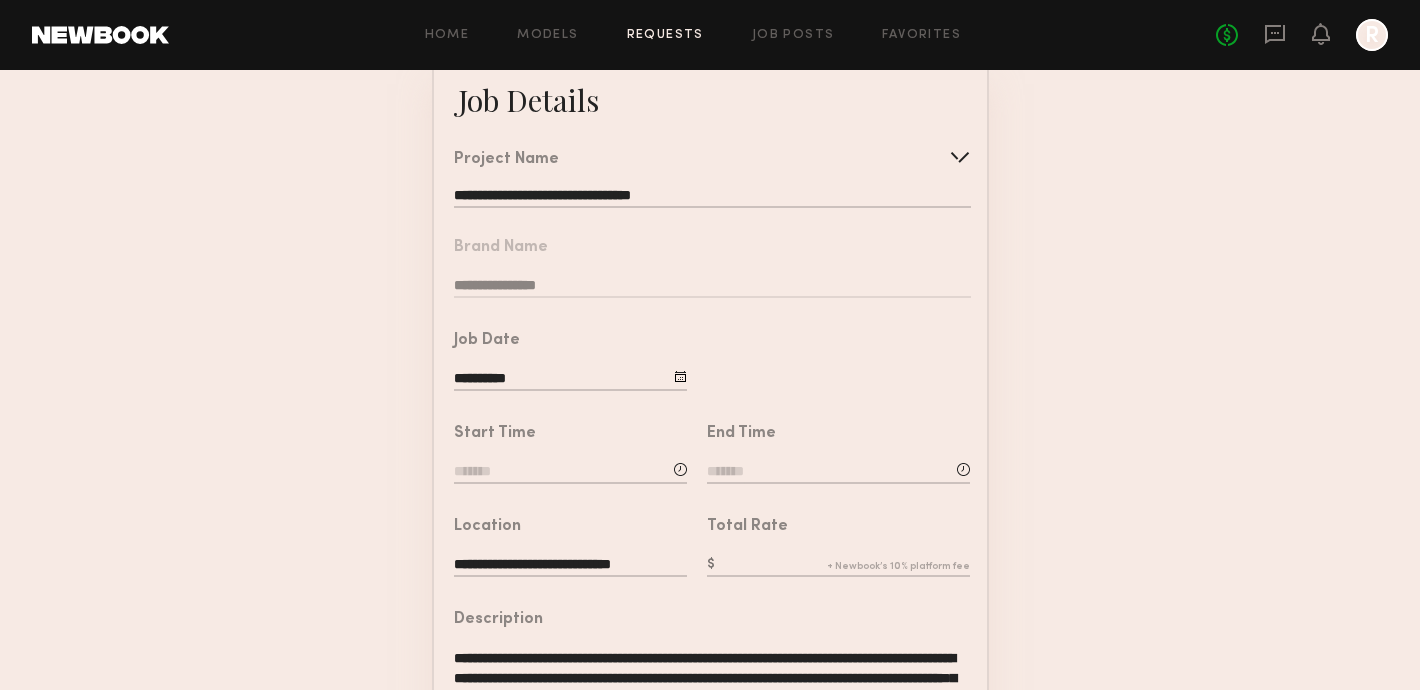 click 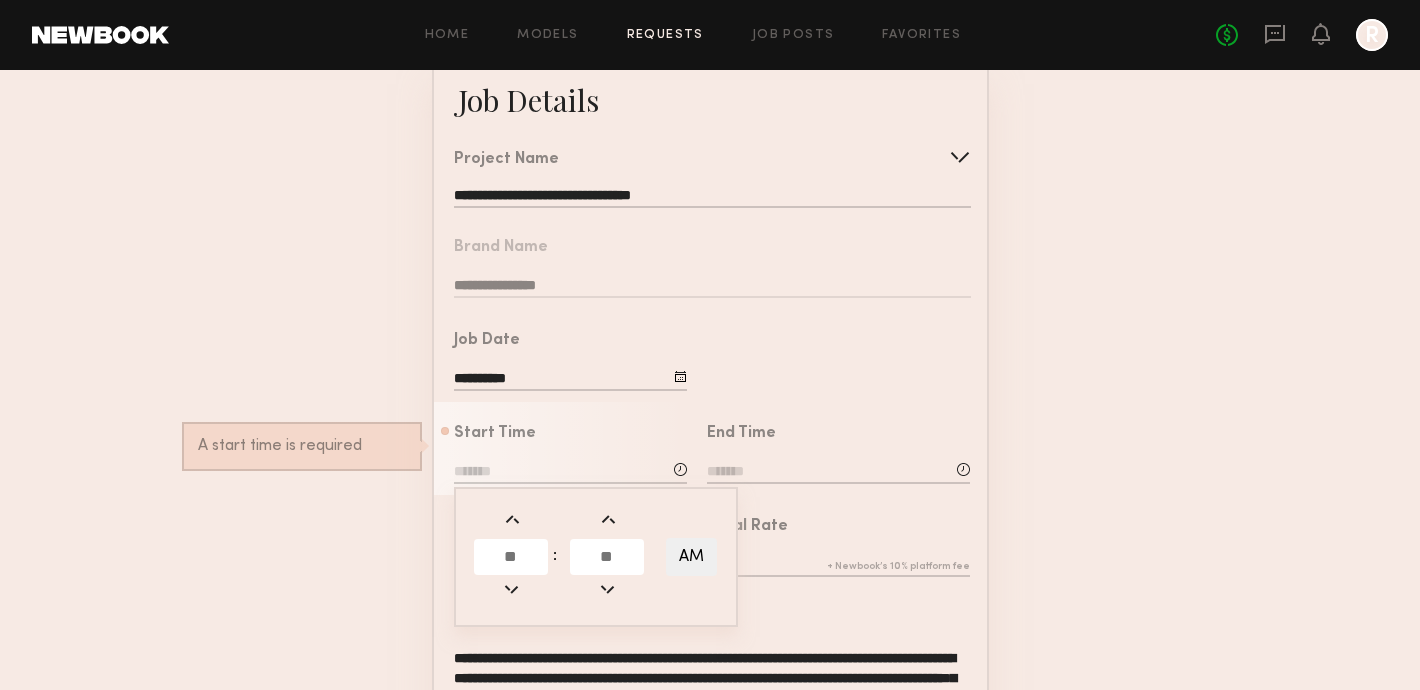 click 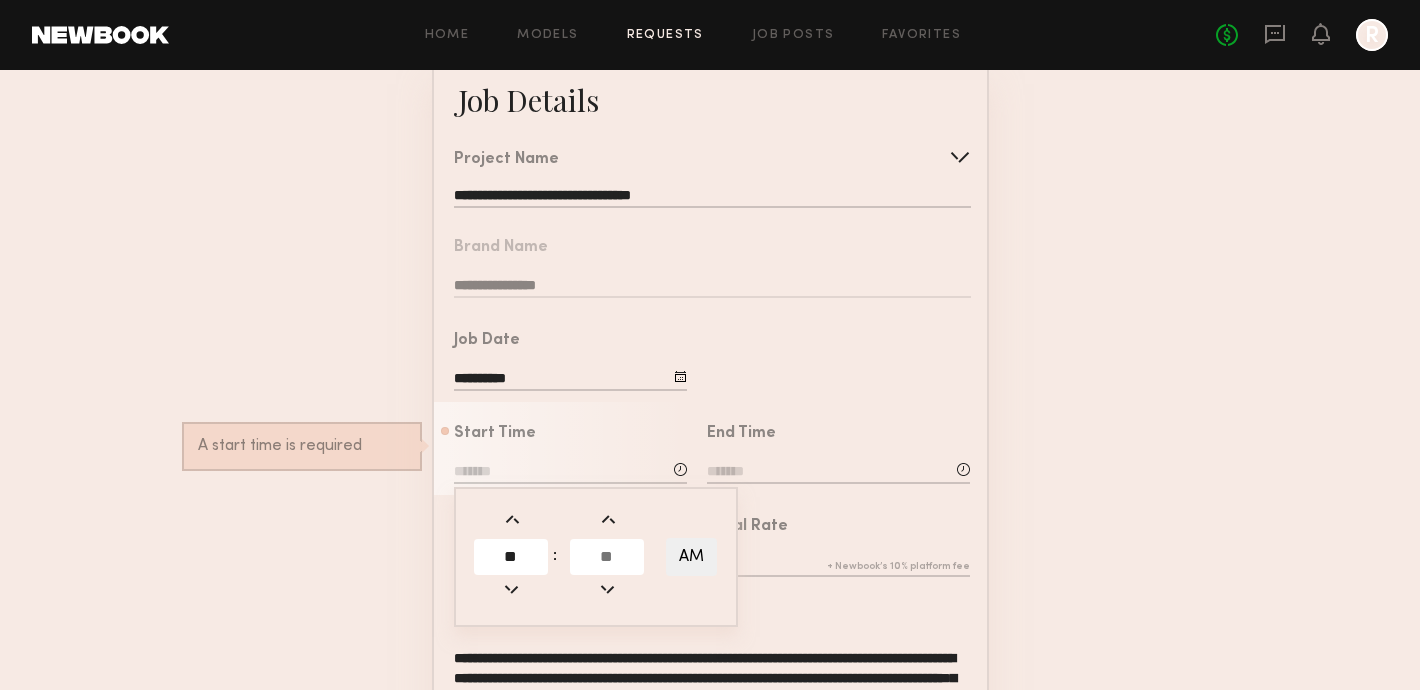 type on "**" 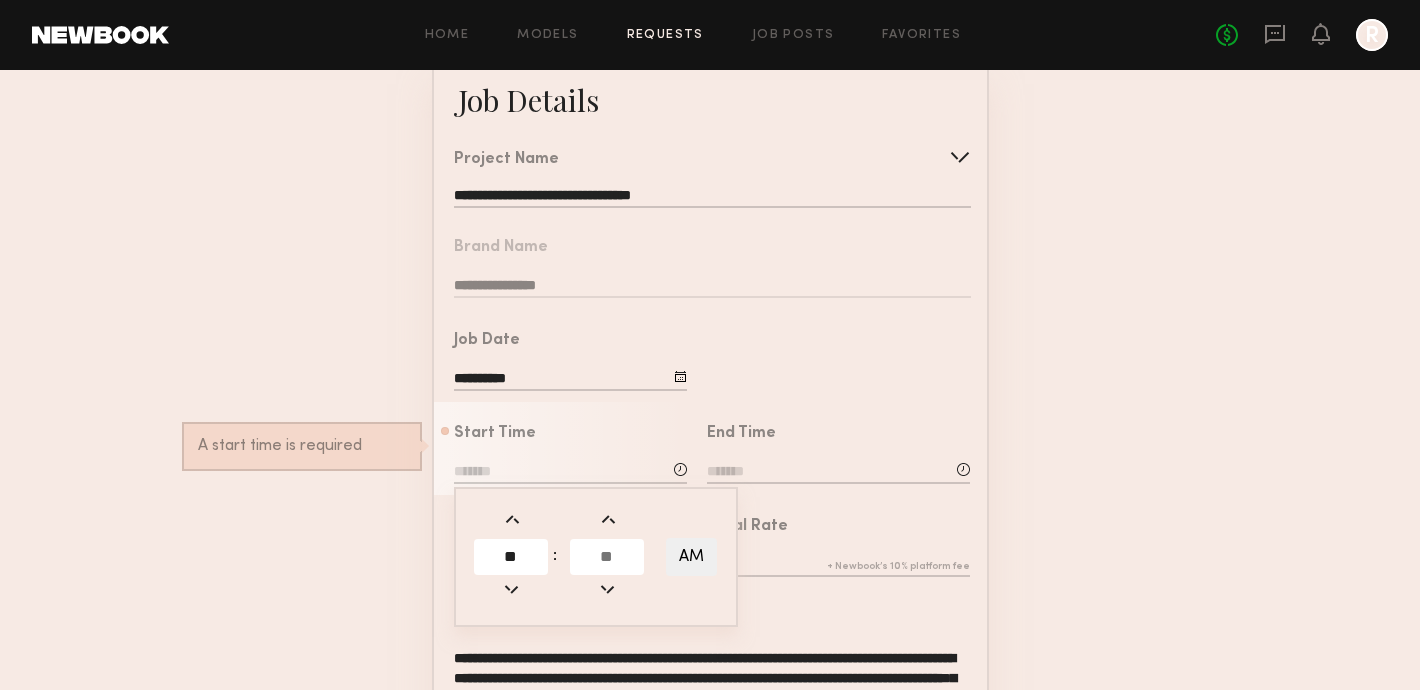 click 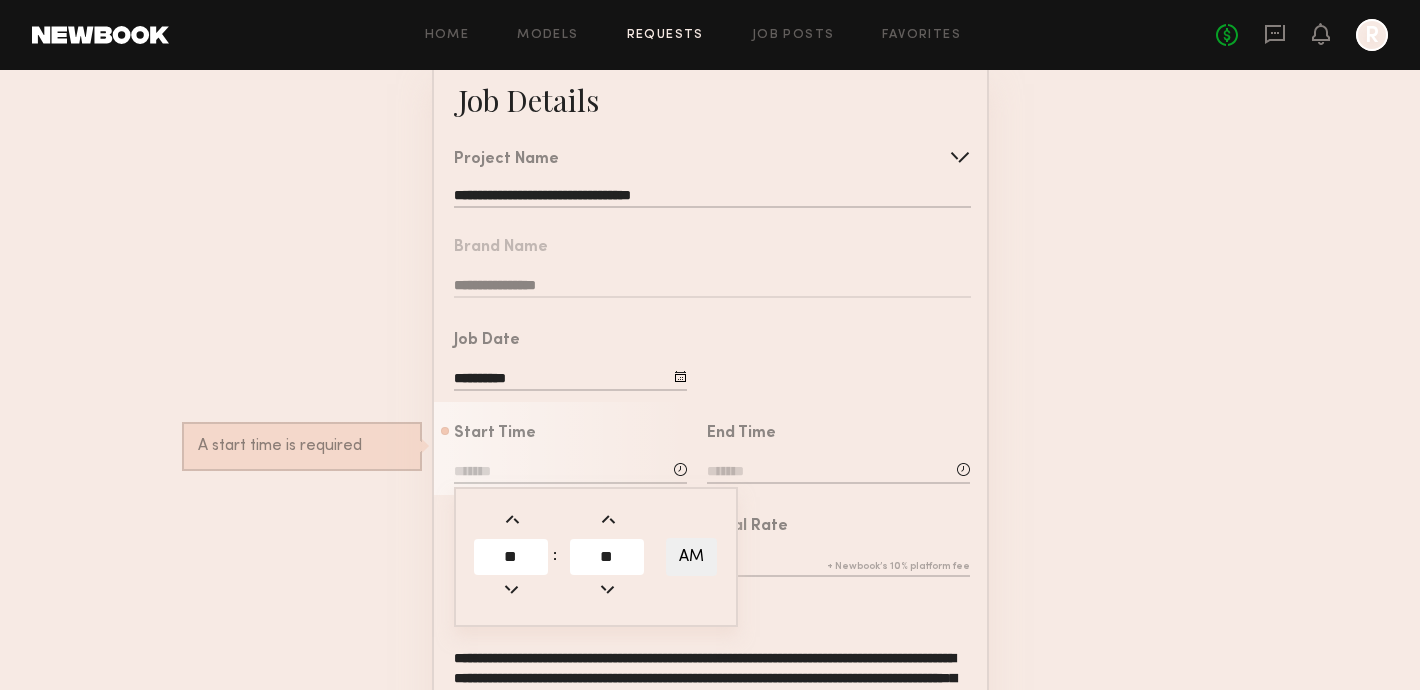 type on "**" 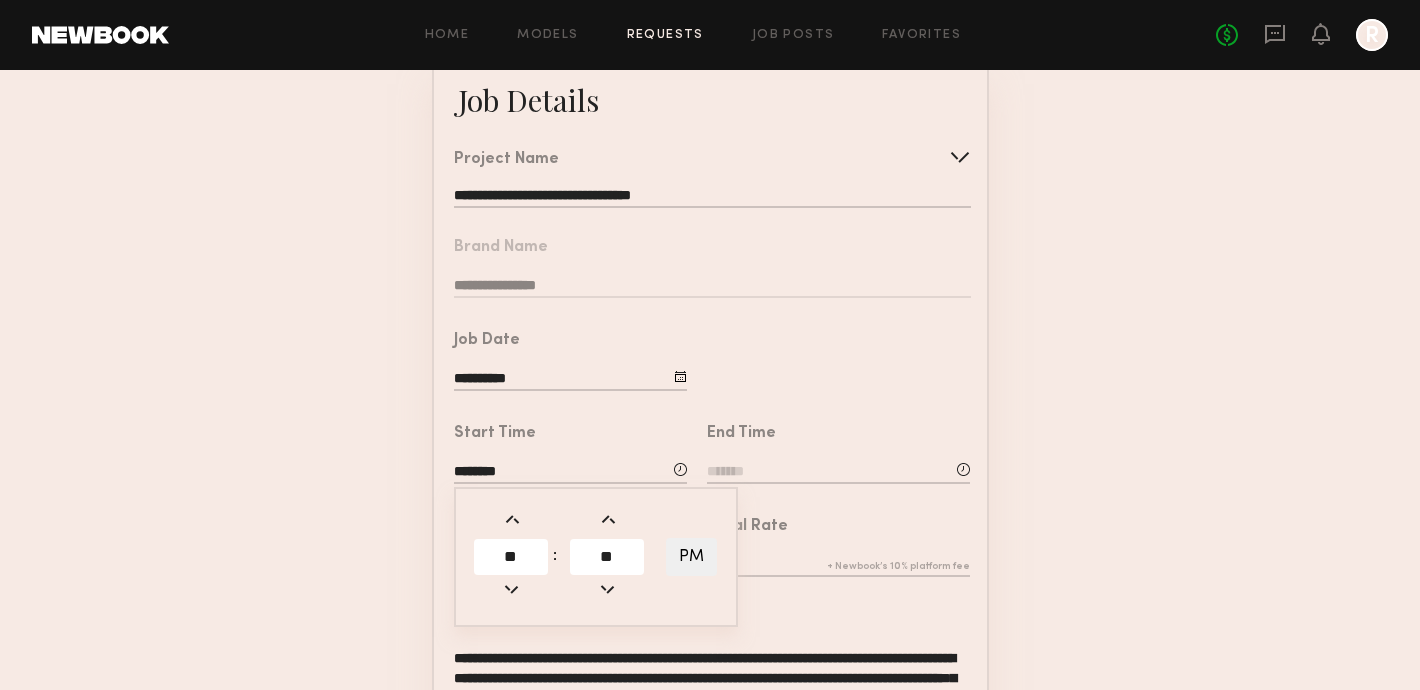 click on "PM" 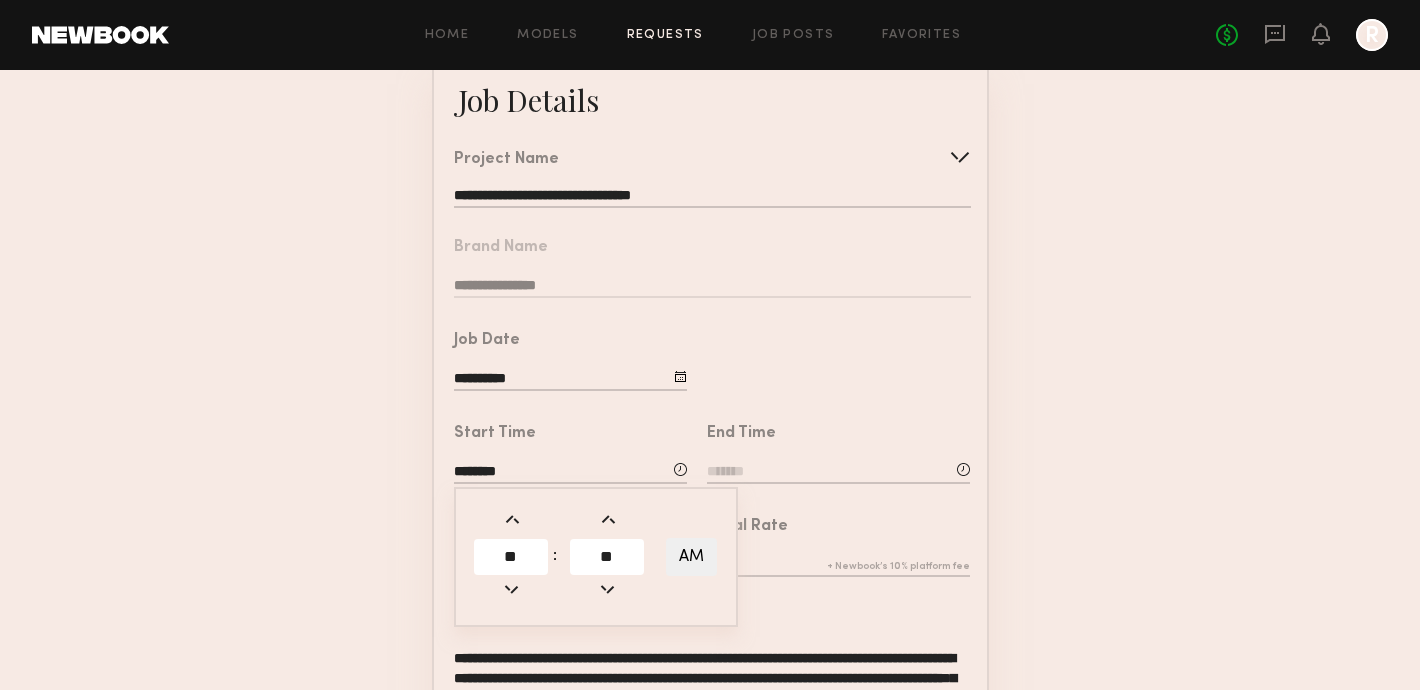 click on "AM" 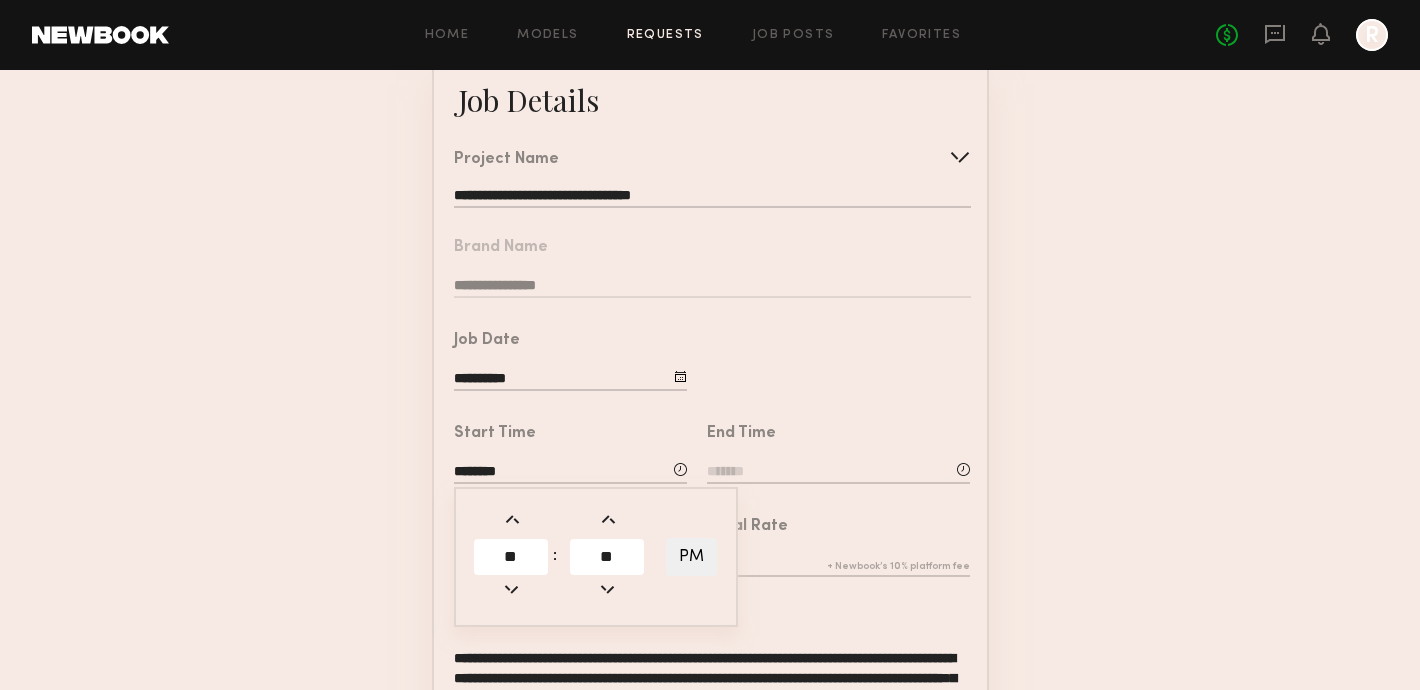 click 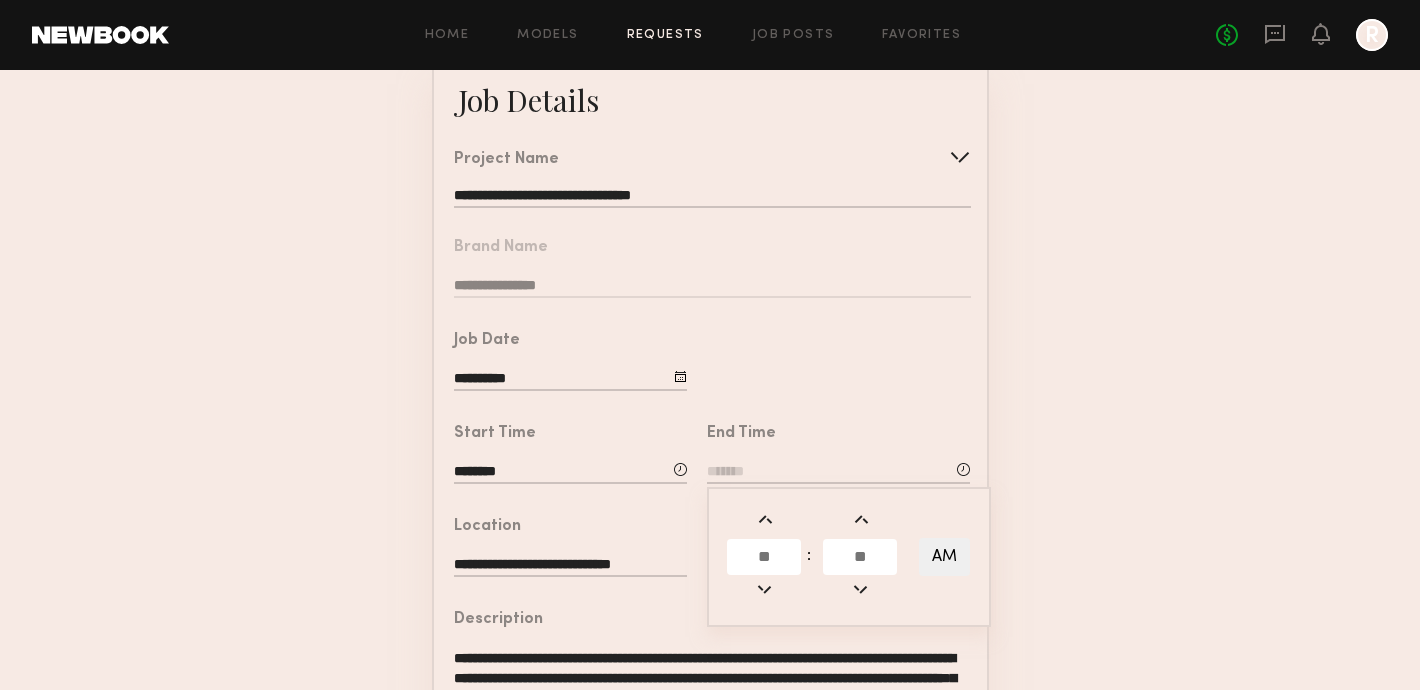 click 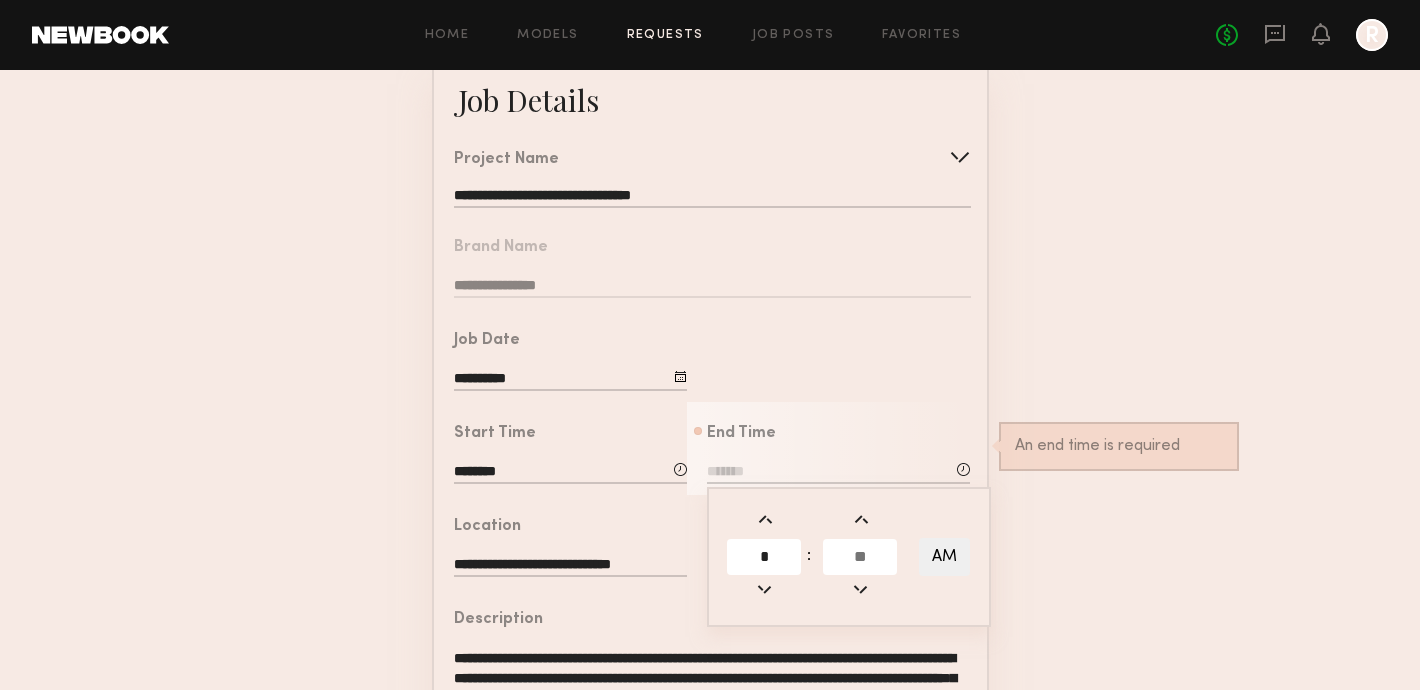 type on "*" 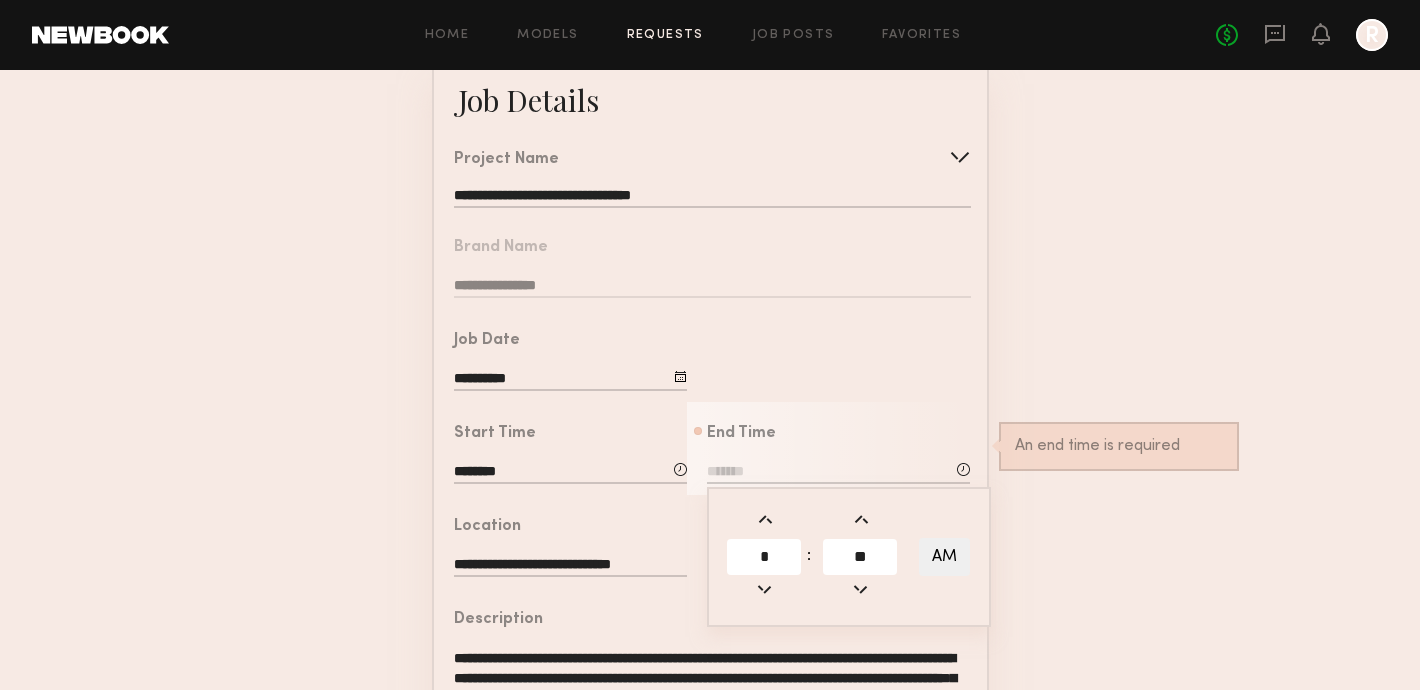 type on "**" 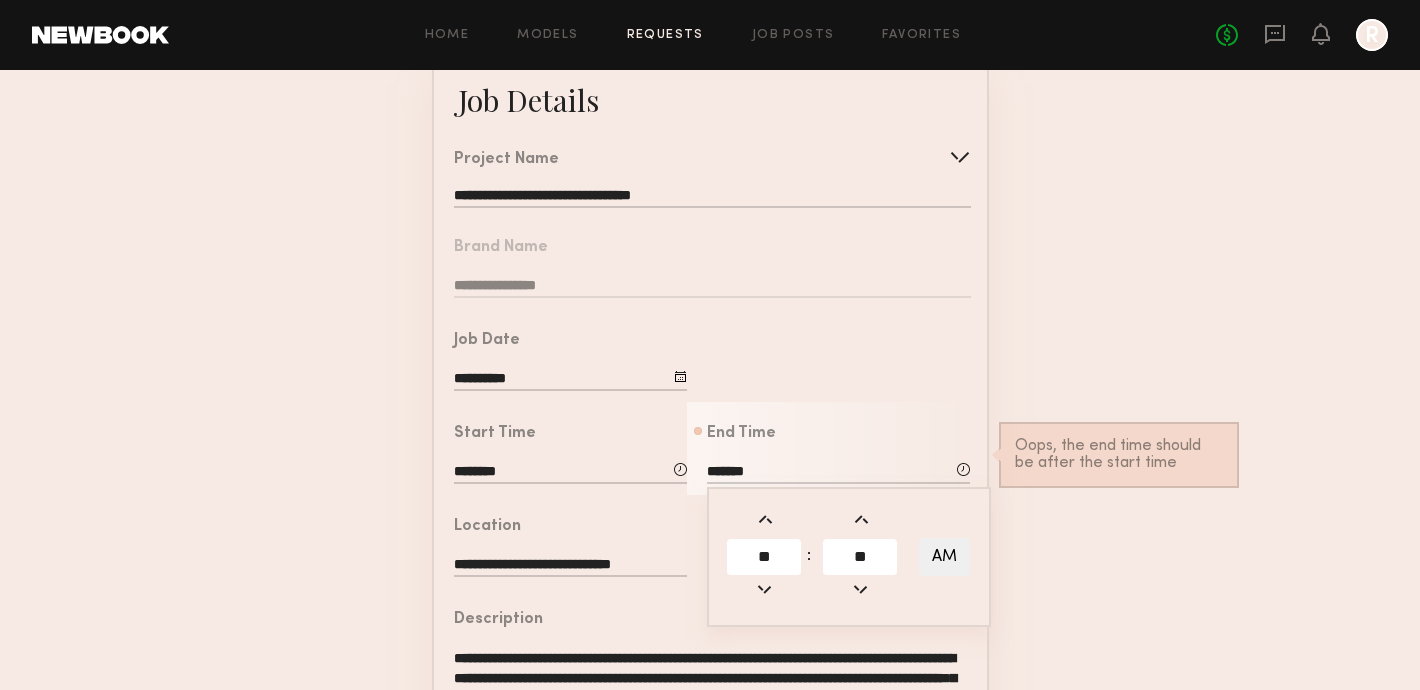 click on "AM" 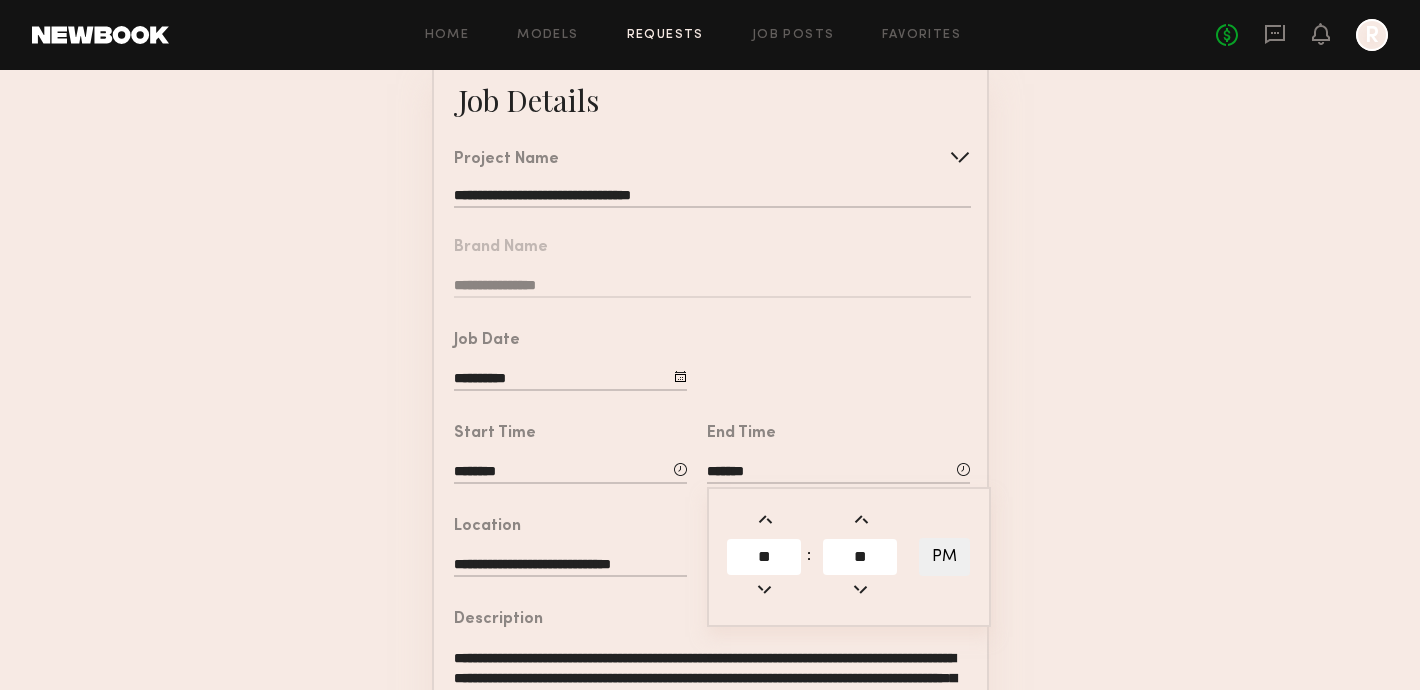 click on "**********" 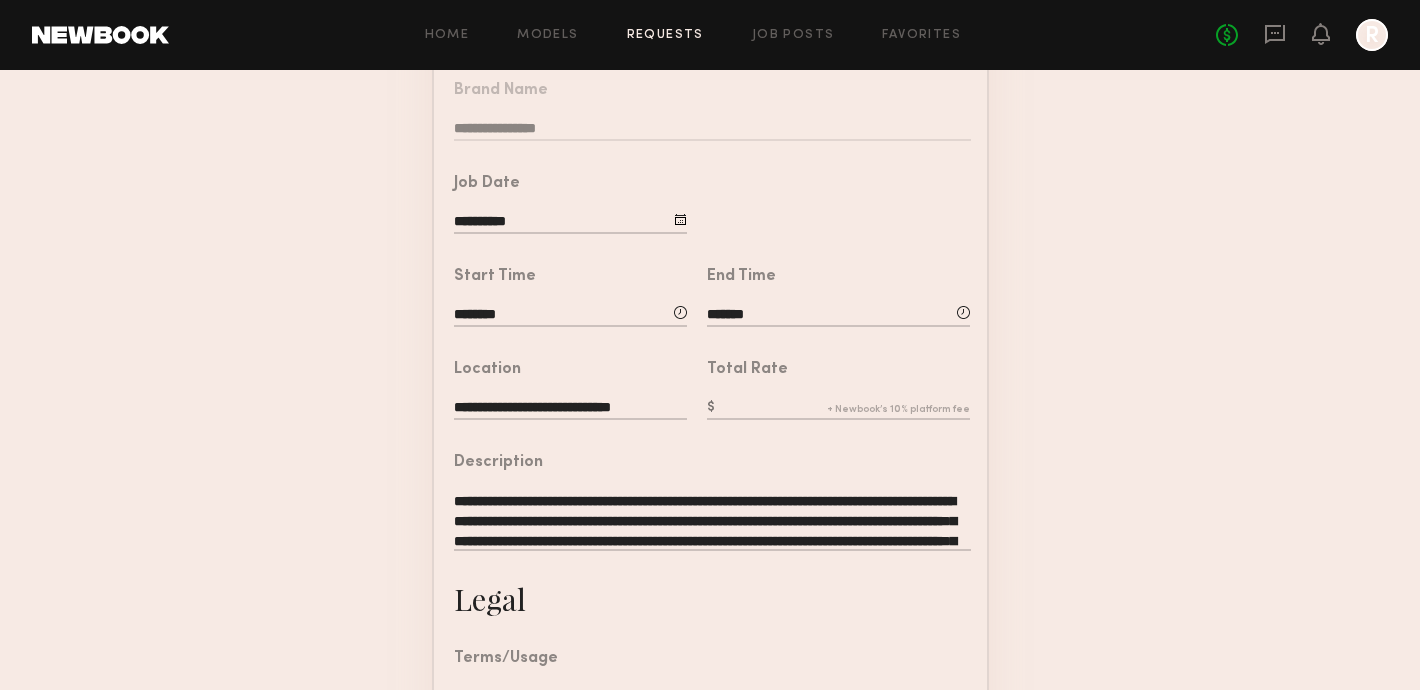 scroll, scrollTop: 310, scrollLeft: 0, axis: vertical 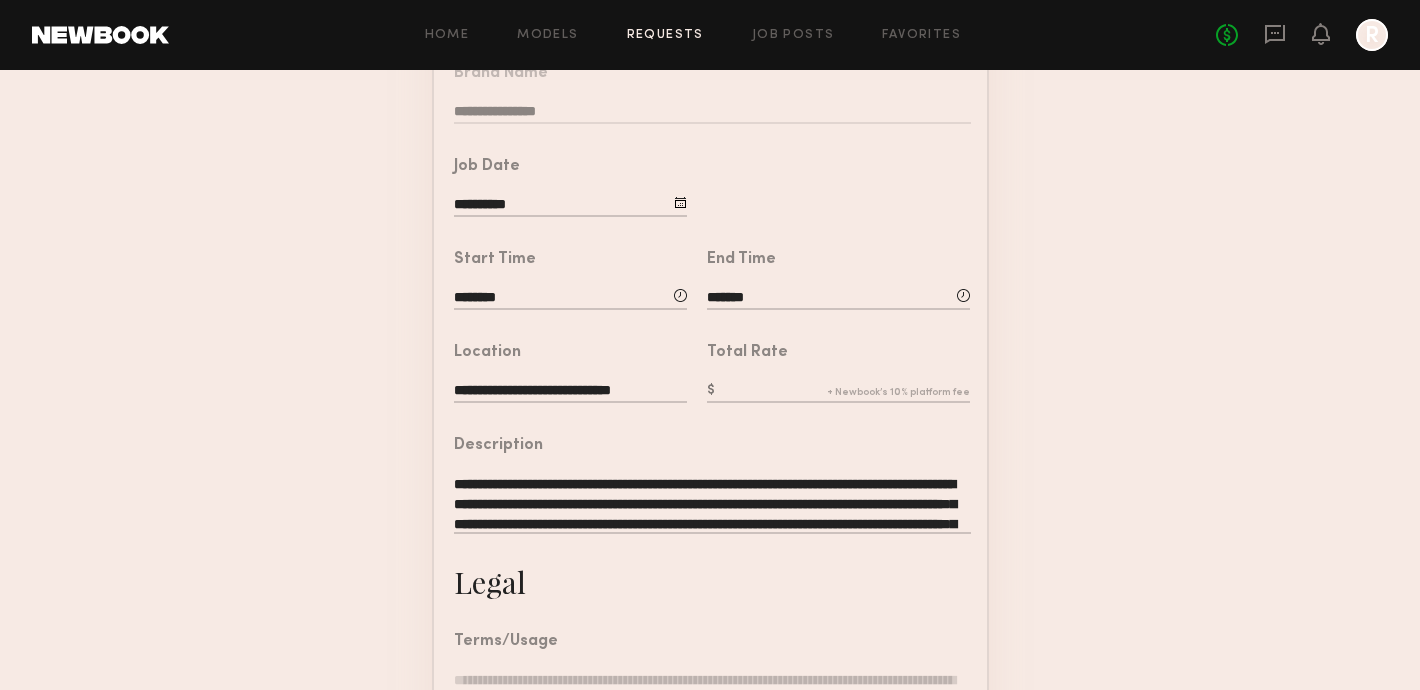 click 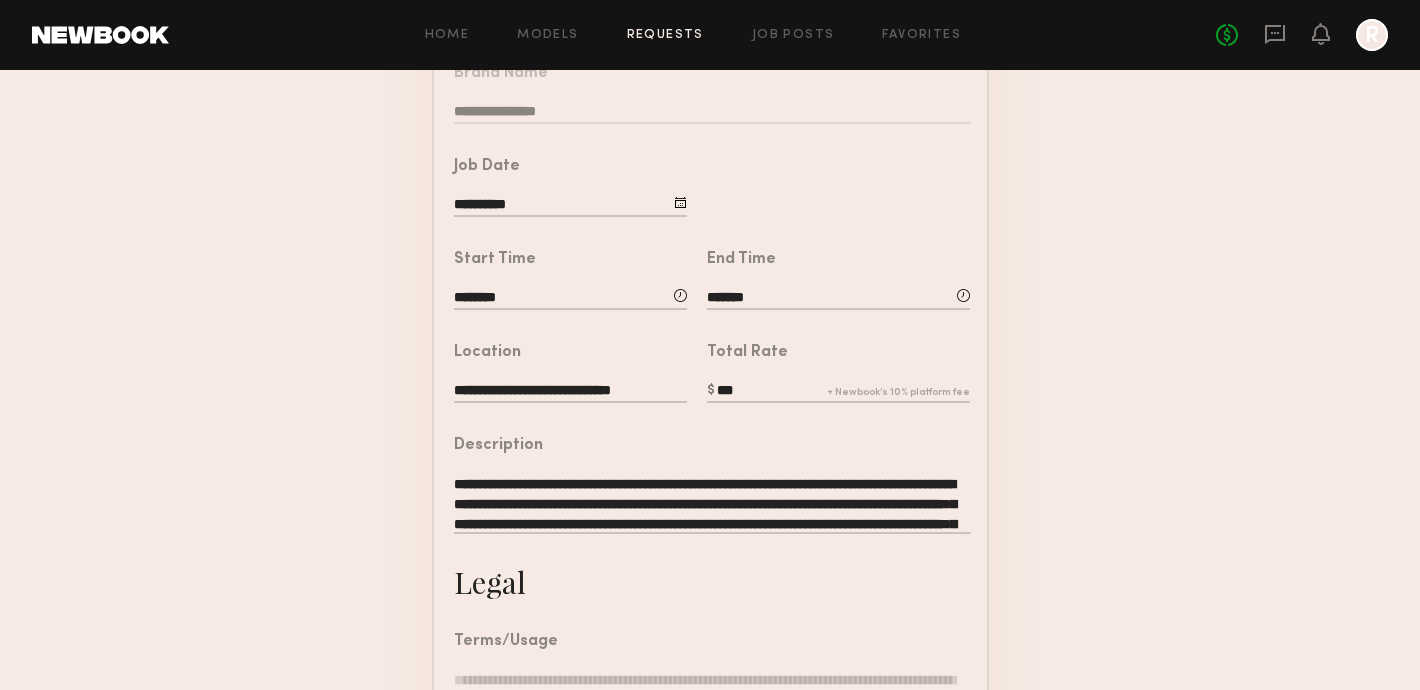 click on "***" 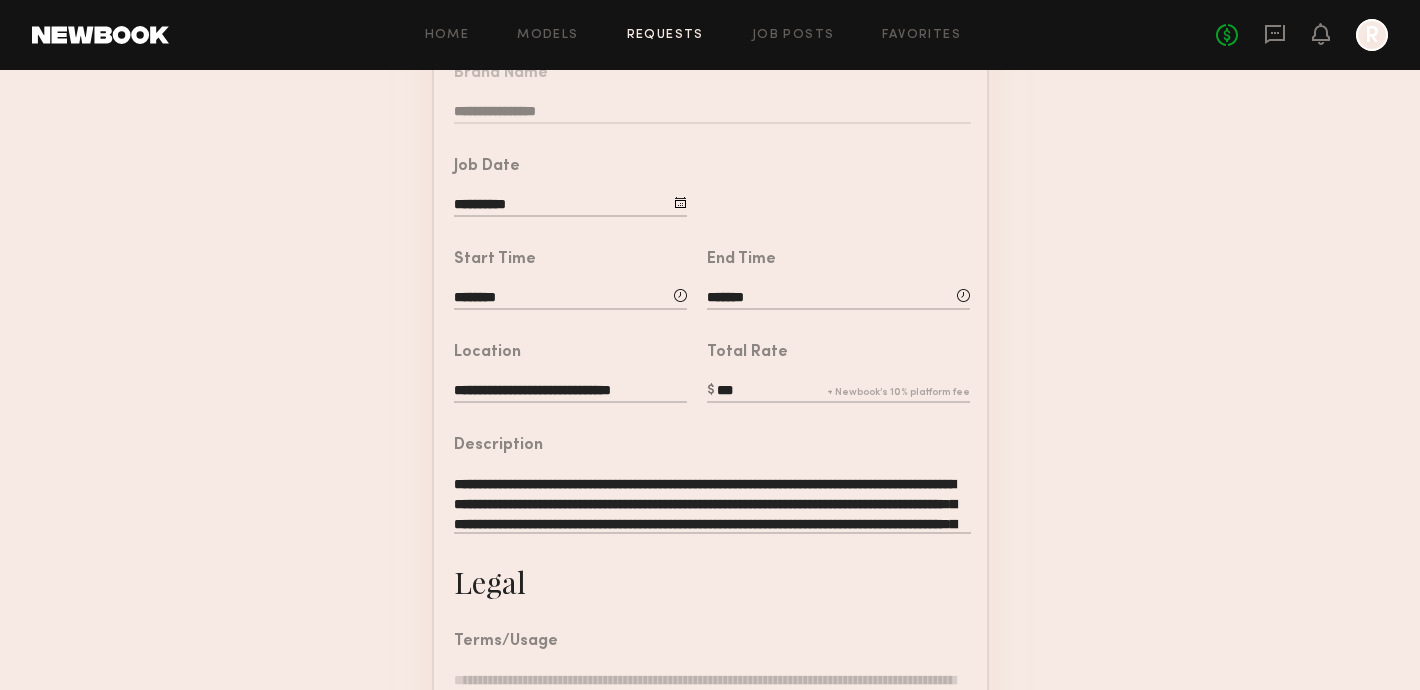 type on "***" 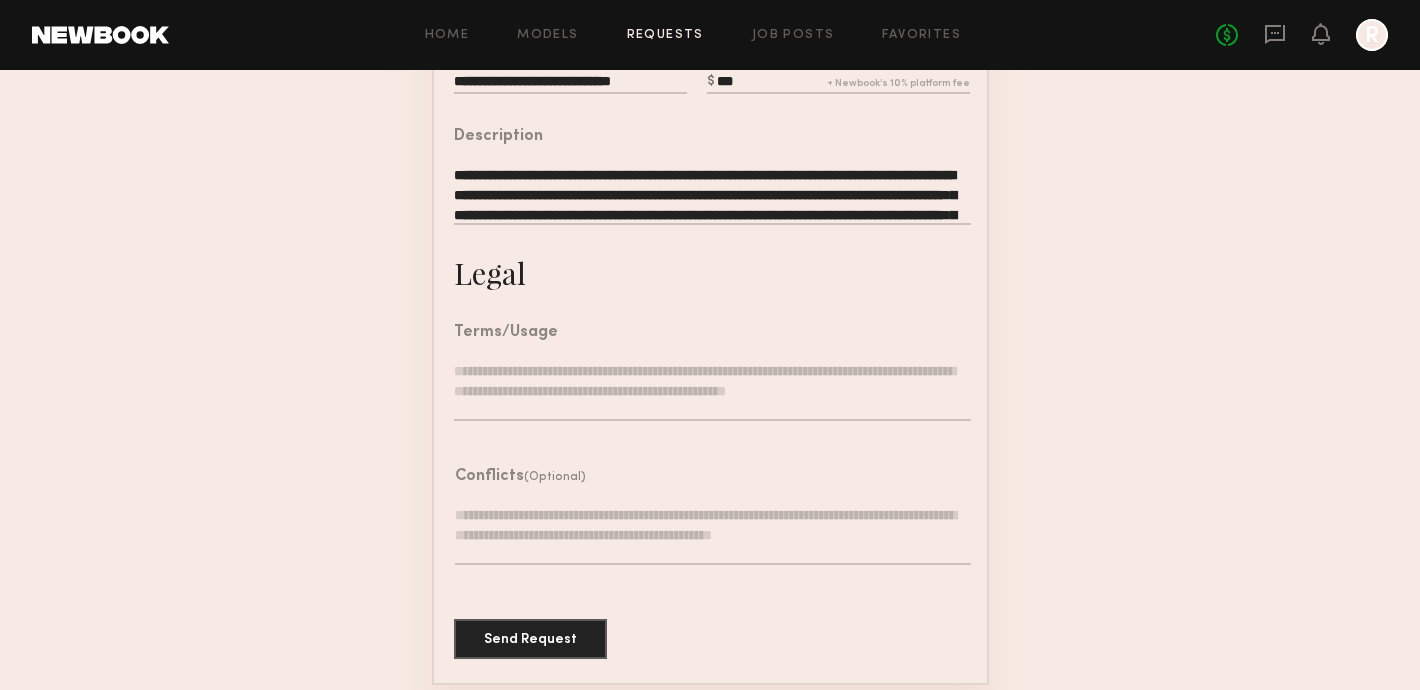 scroll, scrollTop: 610, scrollLeft: 0, axis: vertical 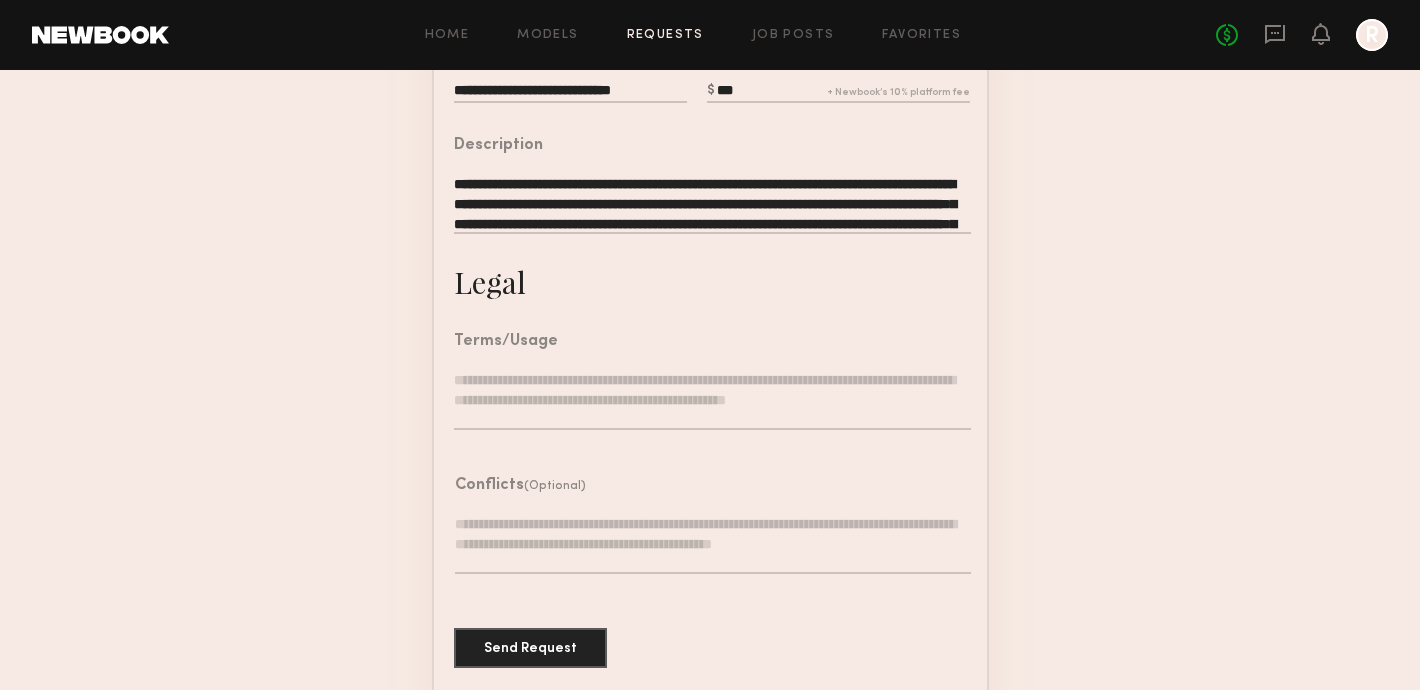 click 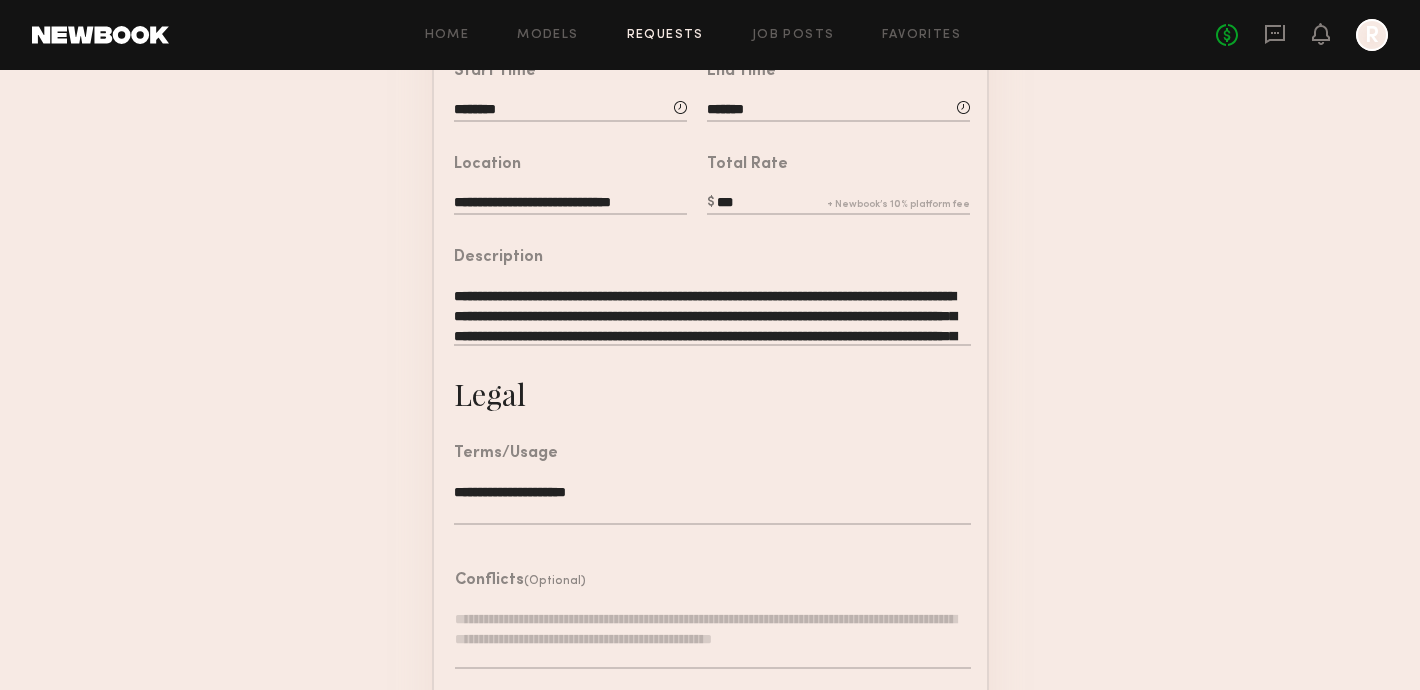 scroll, scrollTop: 609, scrollLeft: 0, axis: vertical 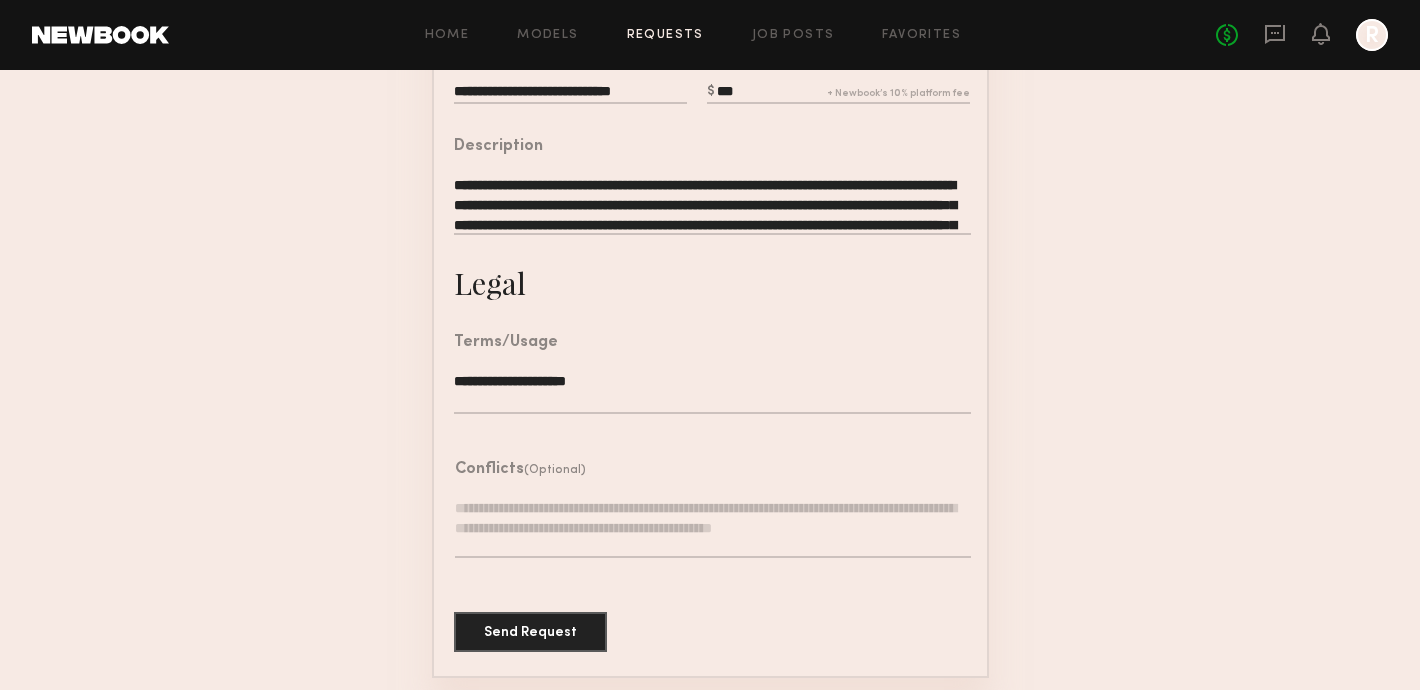 type on "**********" 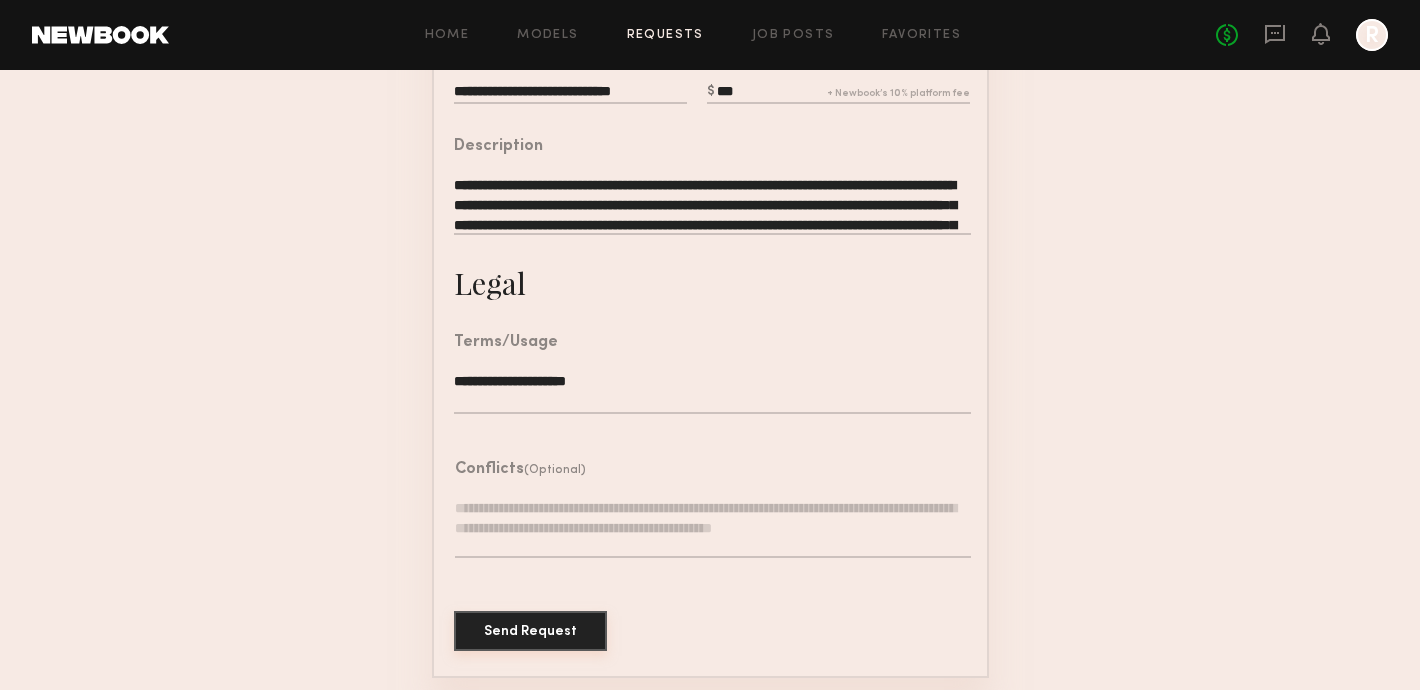 click on "Send Request" 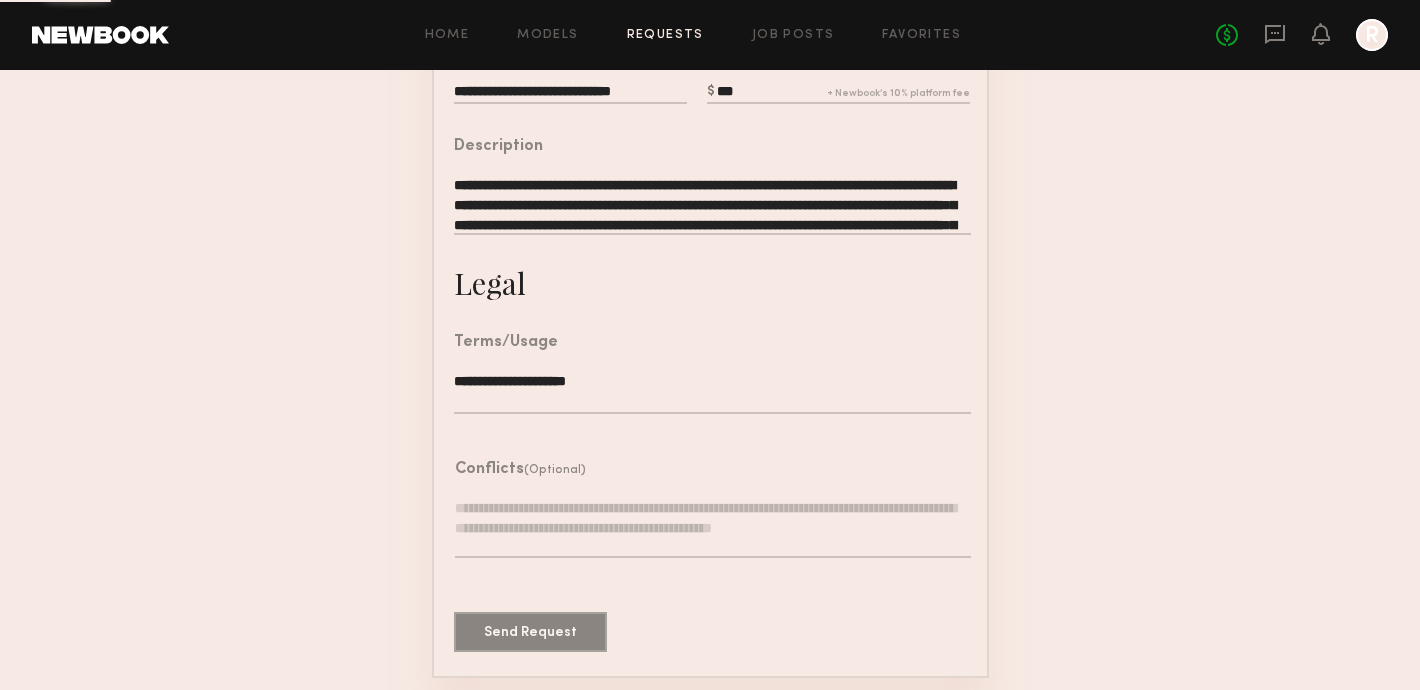 scroll, scrollTop: 0, scrollLeft: 0, axis: both 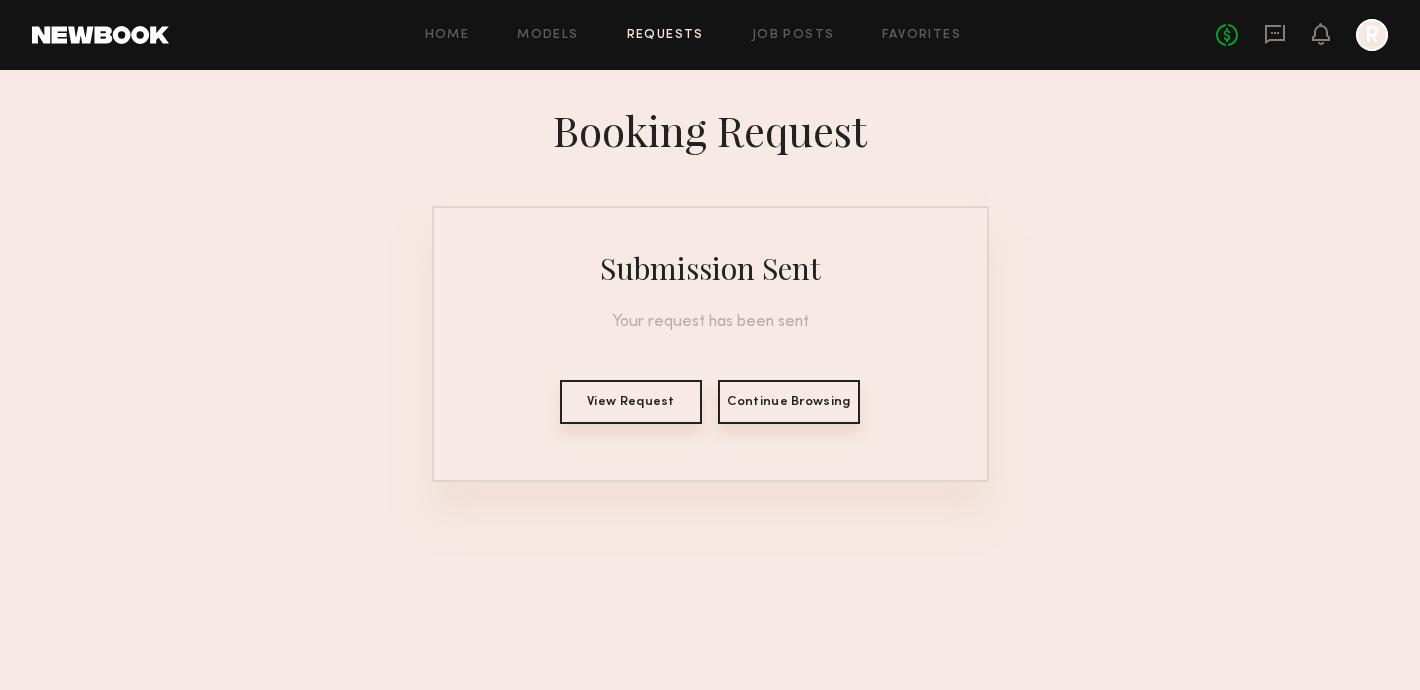click on "View Request" 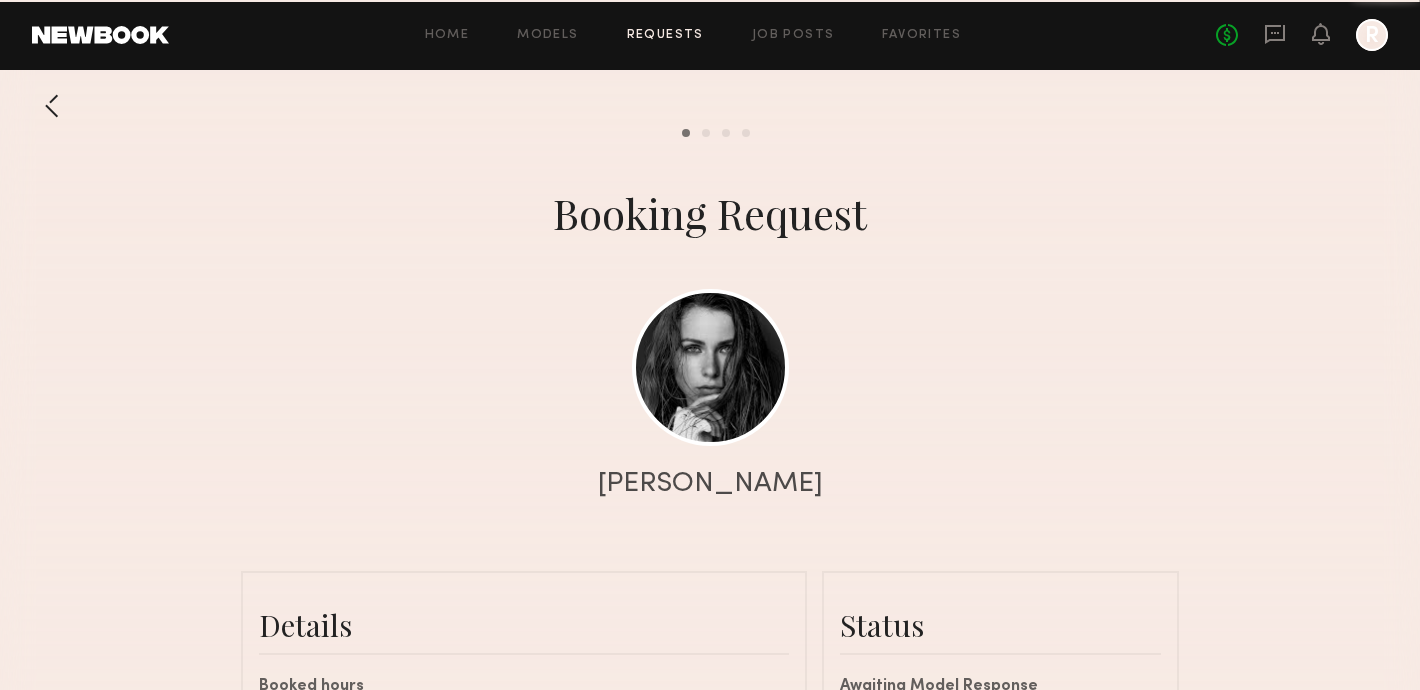 scroll, scrollTop: 1770, scrollLeft: 0, axis: vertical 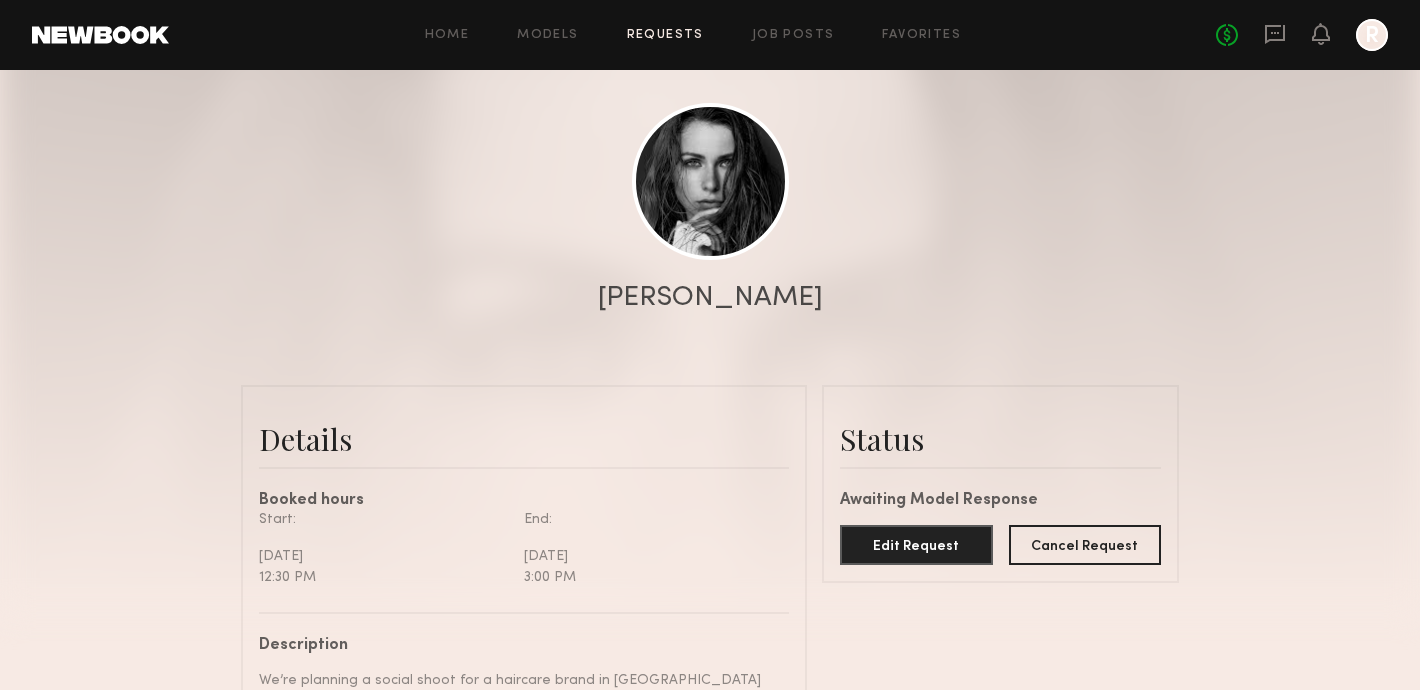 click 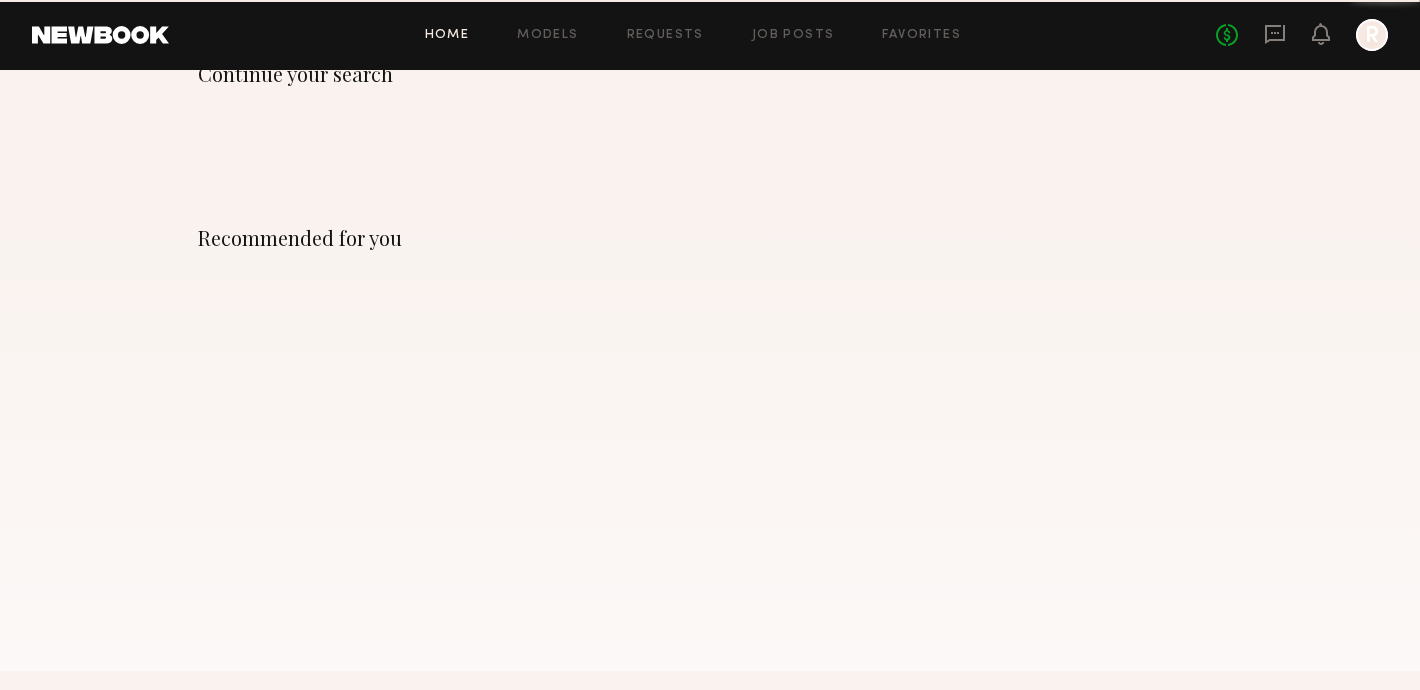 scroll, scrollTop: 0, scrollLeft: 0, axis: both 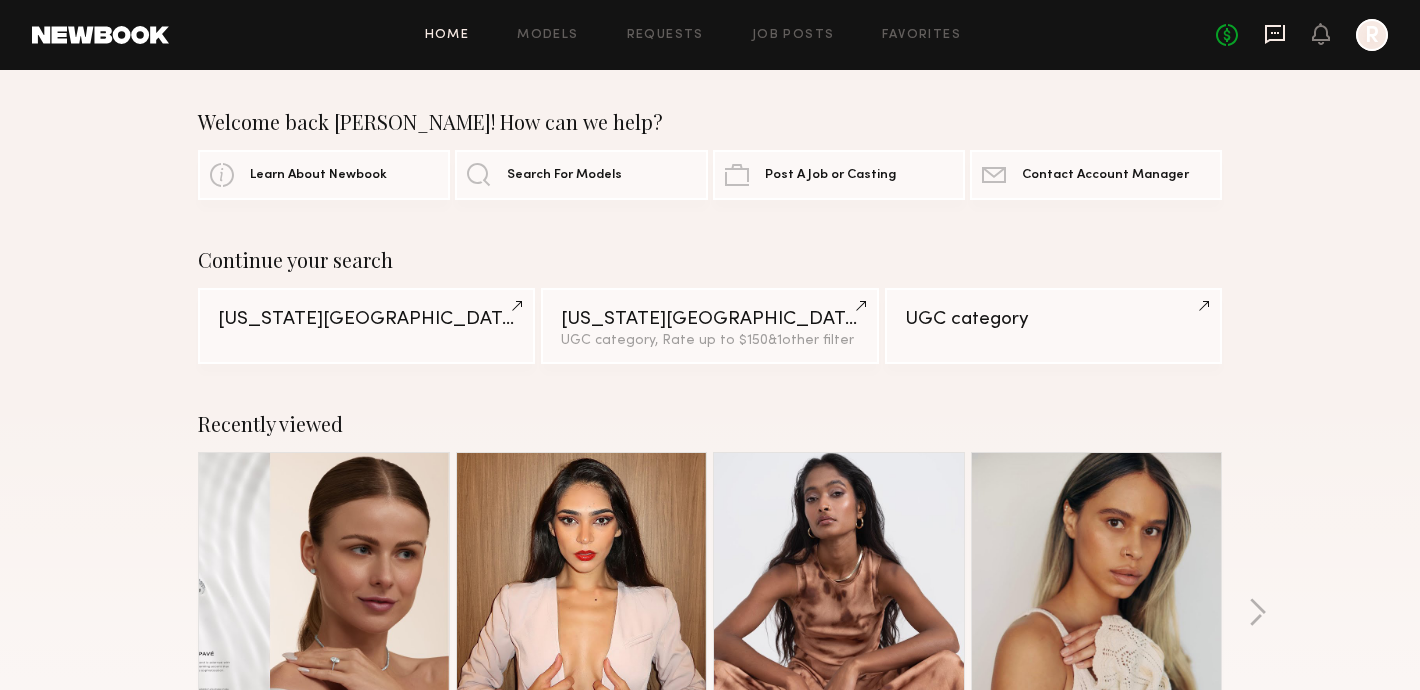 click 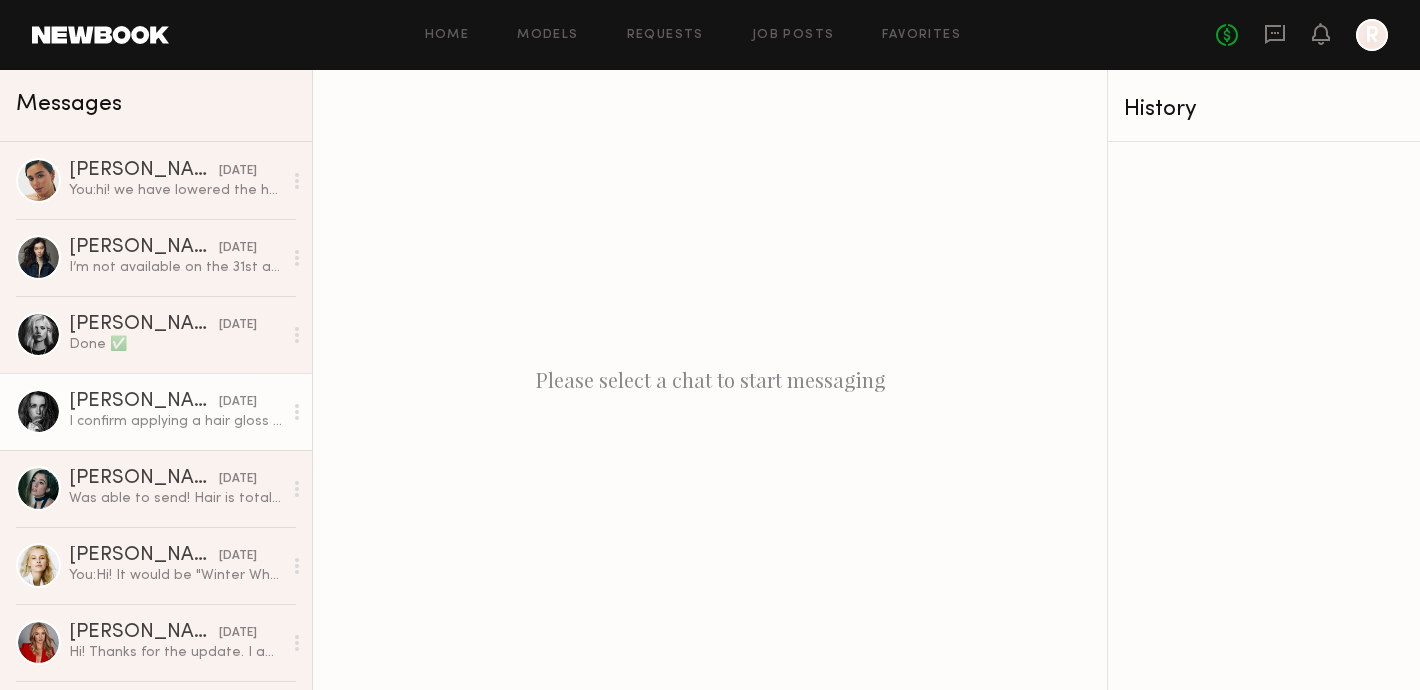 click on "I confirm applying a hair gloss and wearing a swimwear" 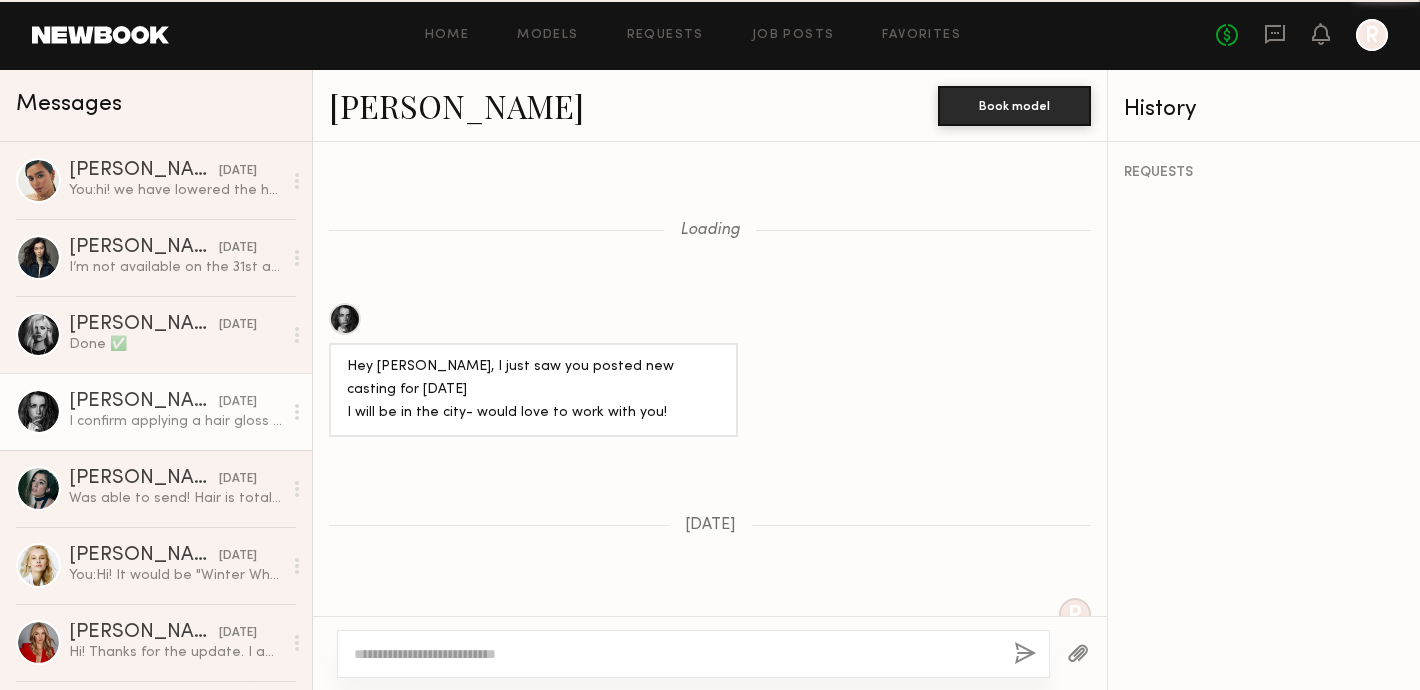 scroll, scrollTop: 1931, scrollLeft: 0, axis: vertical 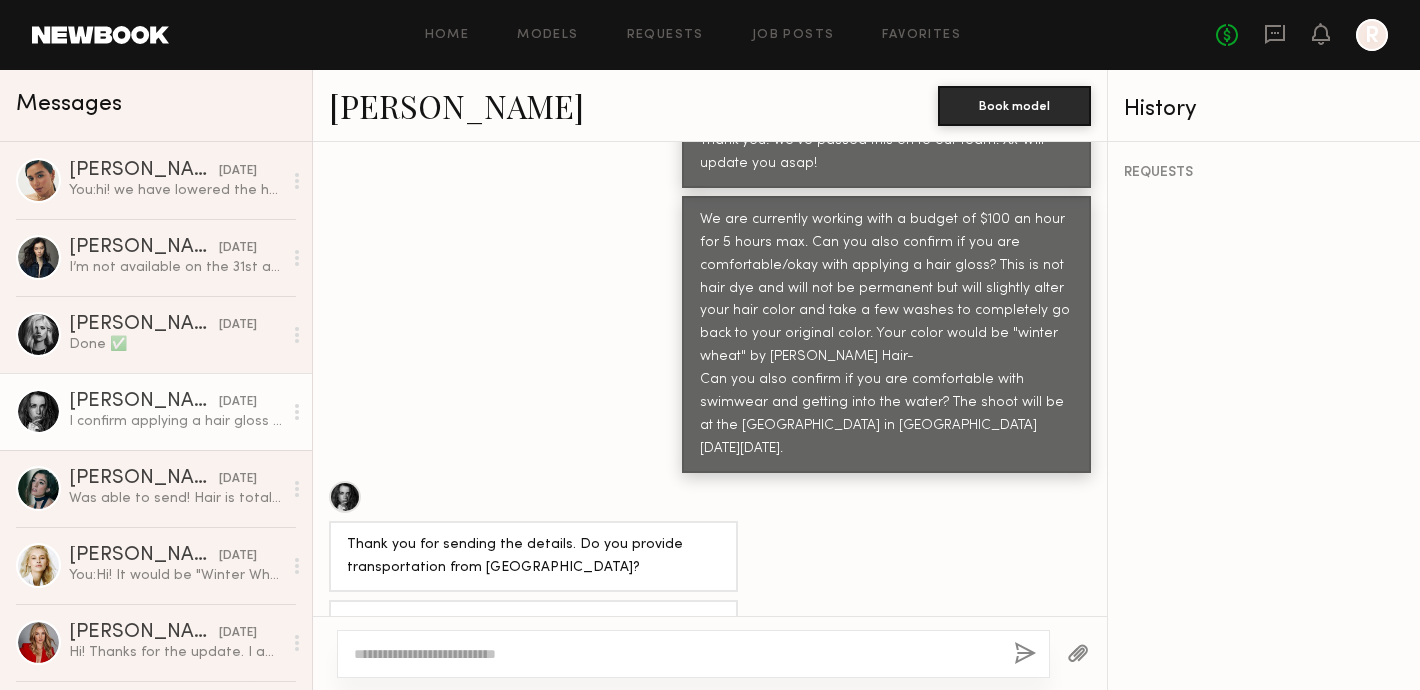 click on "[PERSON_NAME]" 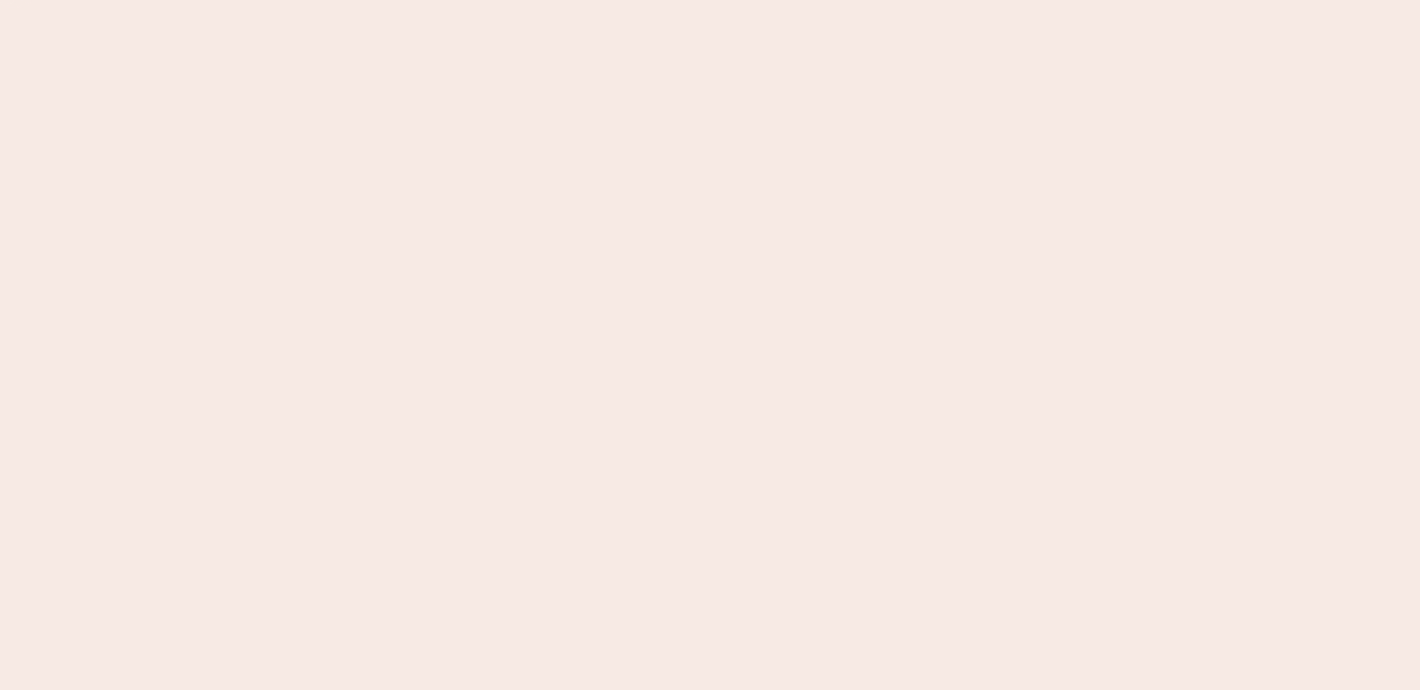 scroll, scrollTop: 0, scrollLeft: 0, axis: both 